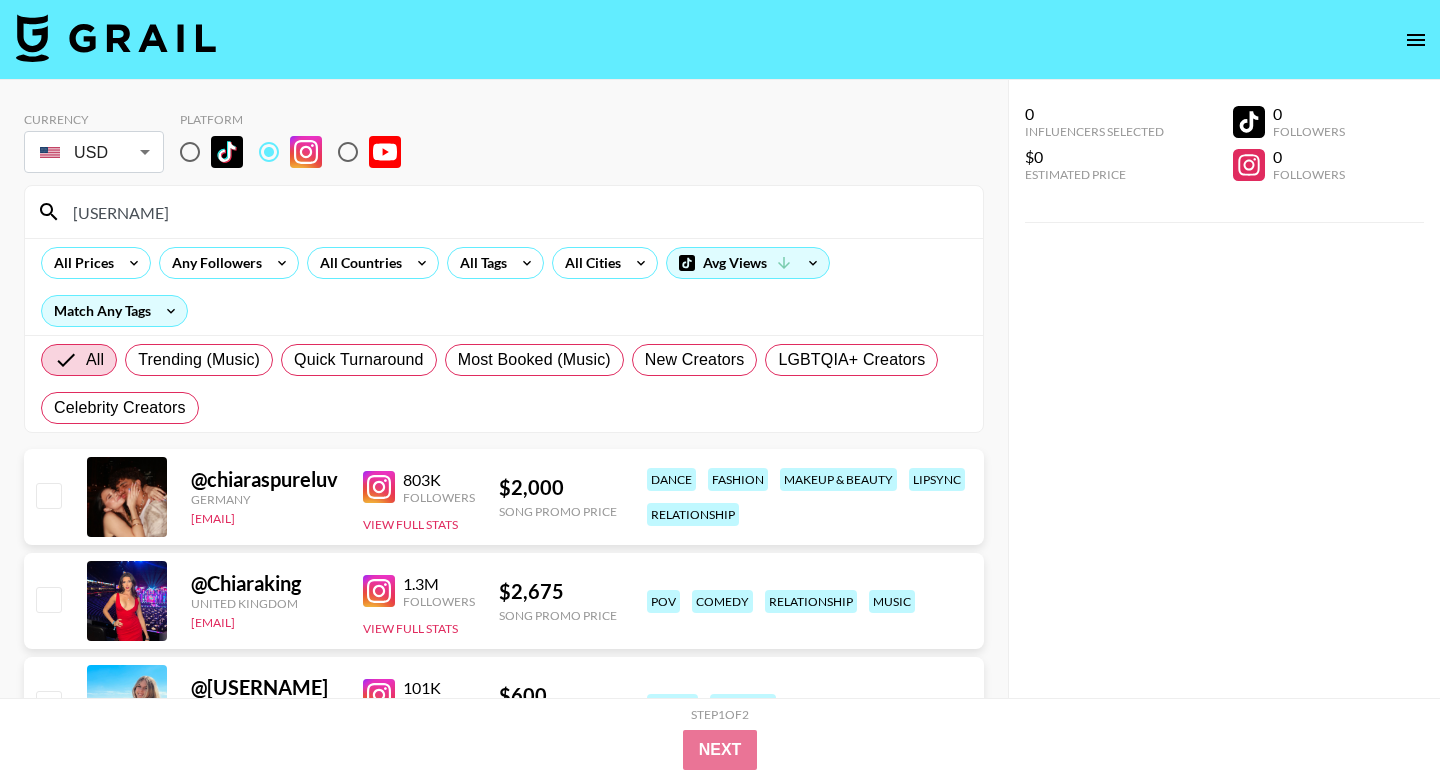 scroll, scrollTop: 0, scrollLeft: 0, axis: both 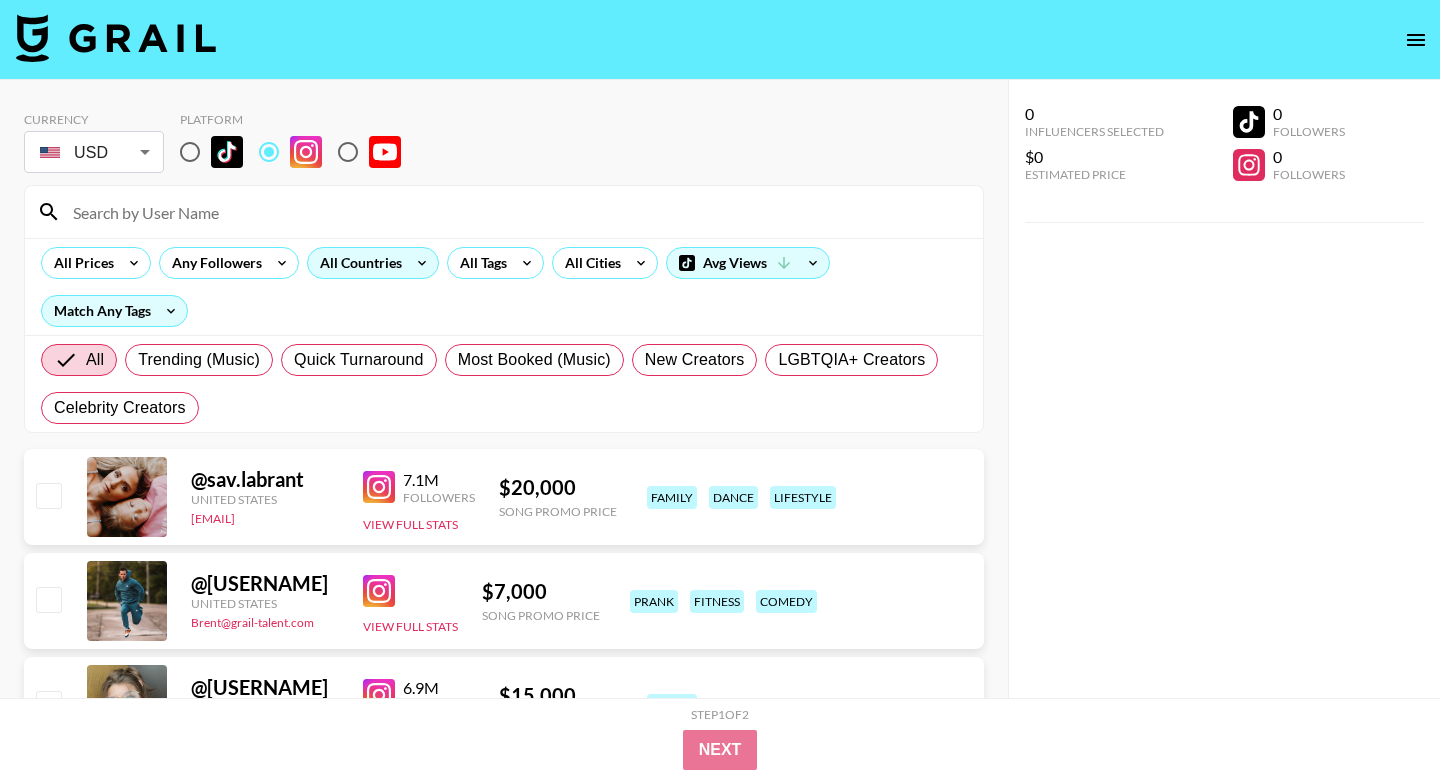 type 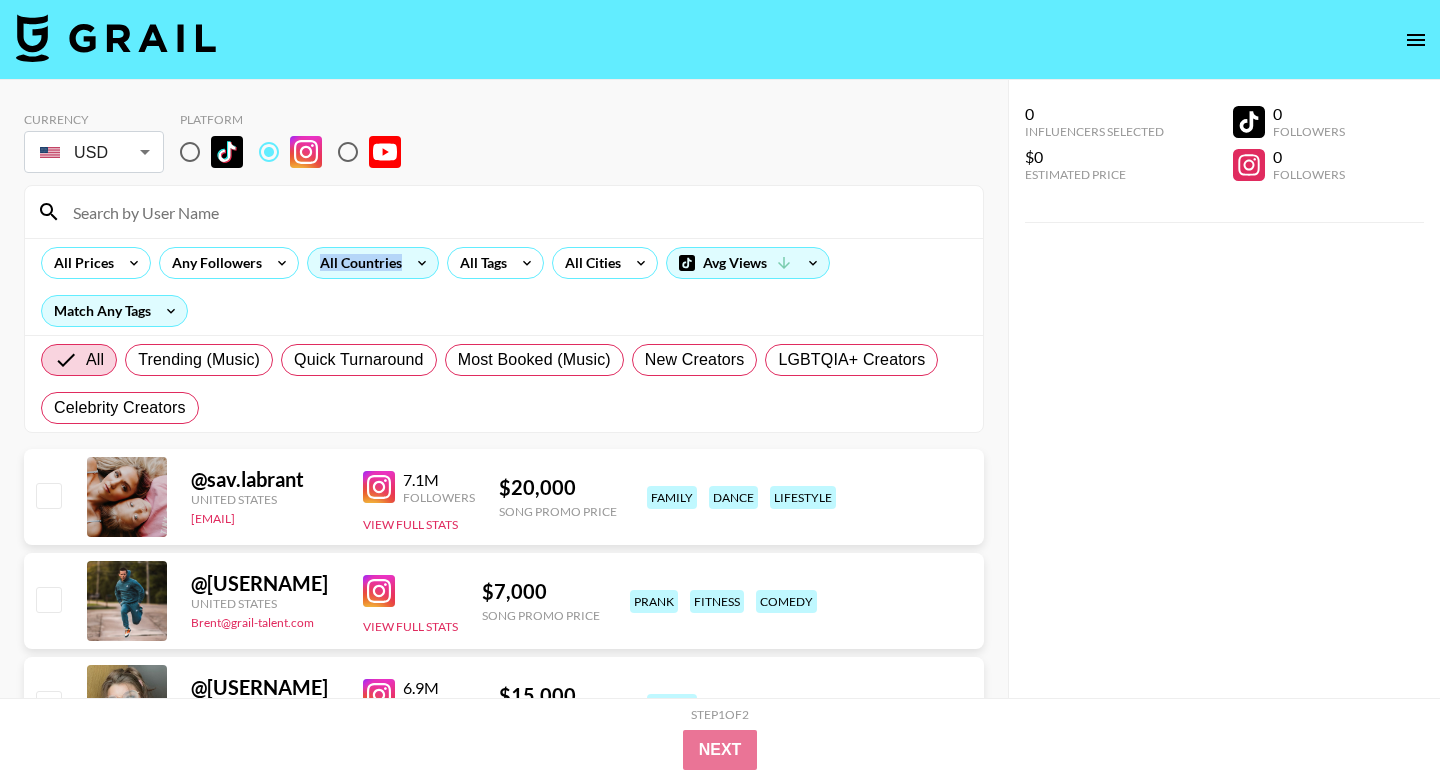 click on "All Countries" at bounding box center (373, 263) 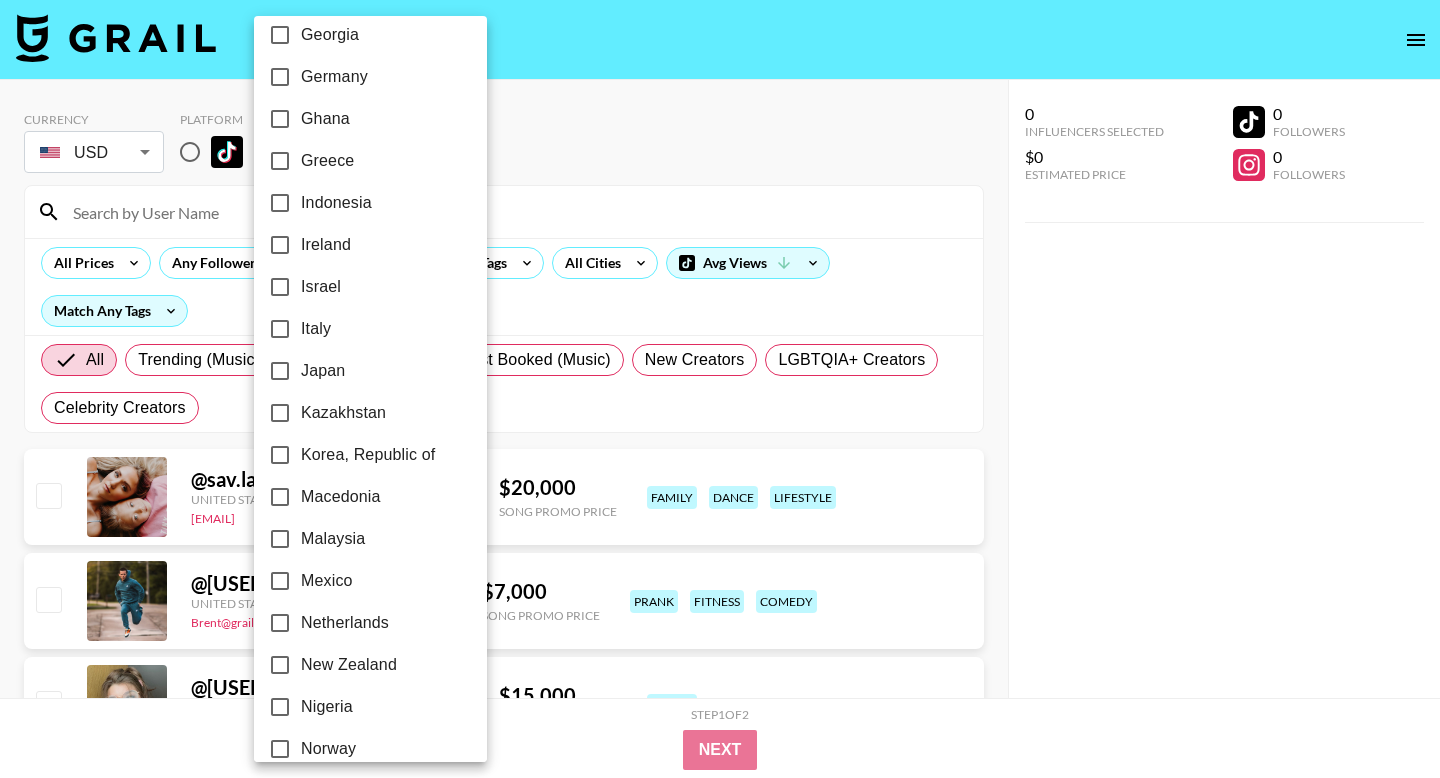 scroll, scrollTop: 832, scrollLeft: 0, axis: vertical 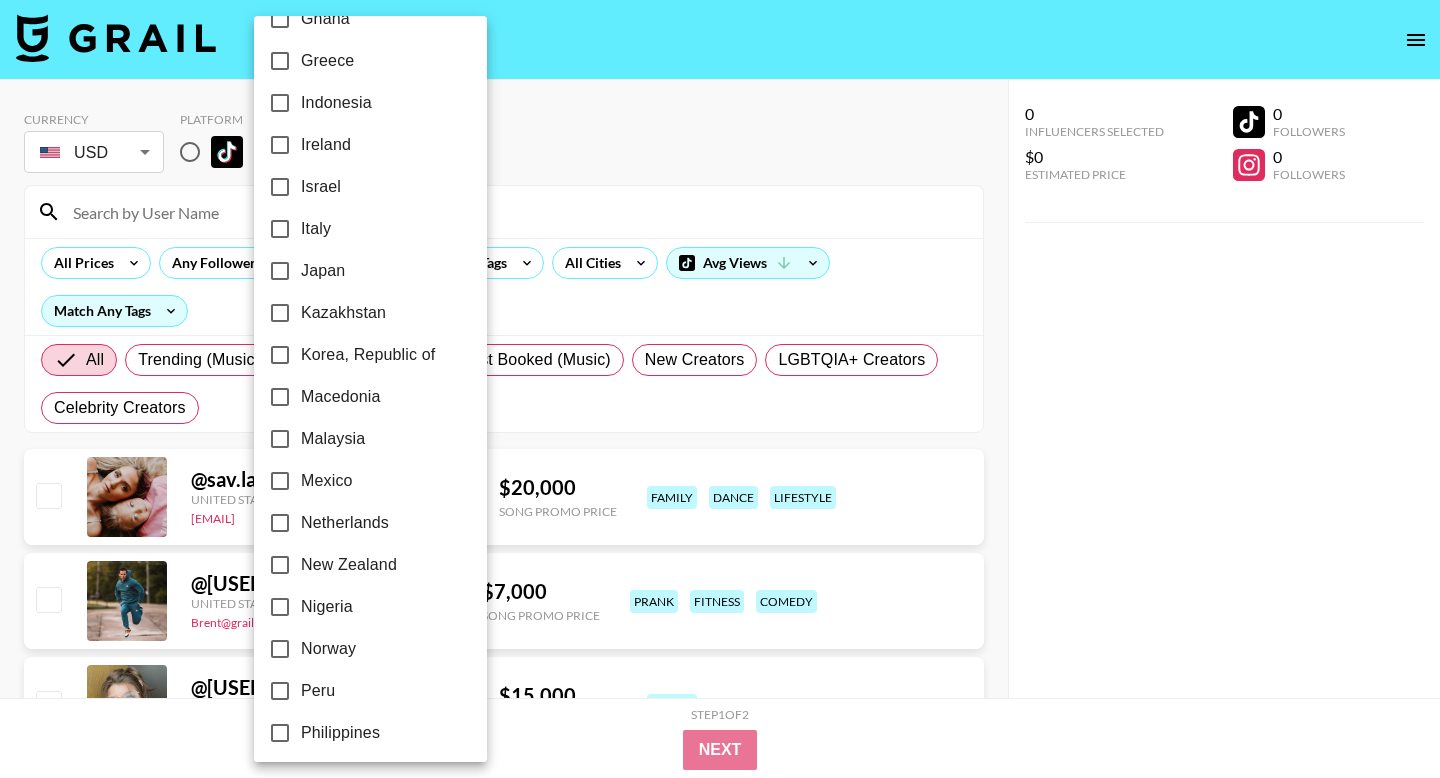 click on "Netherlands" at bounding box center (345, 523) 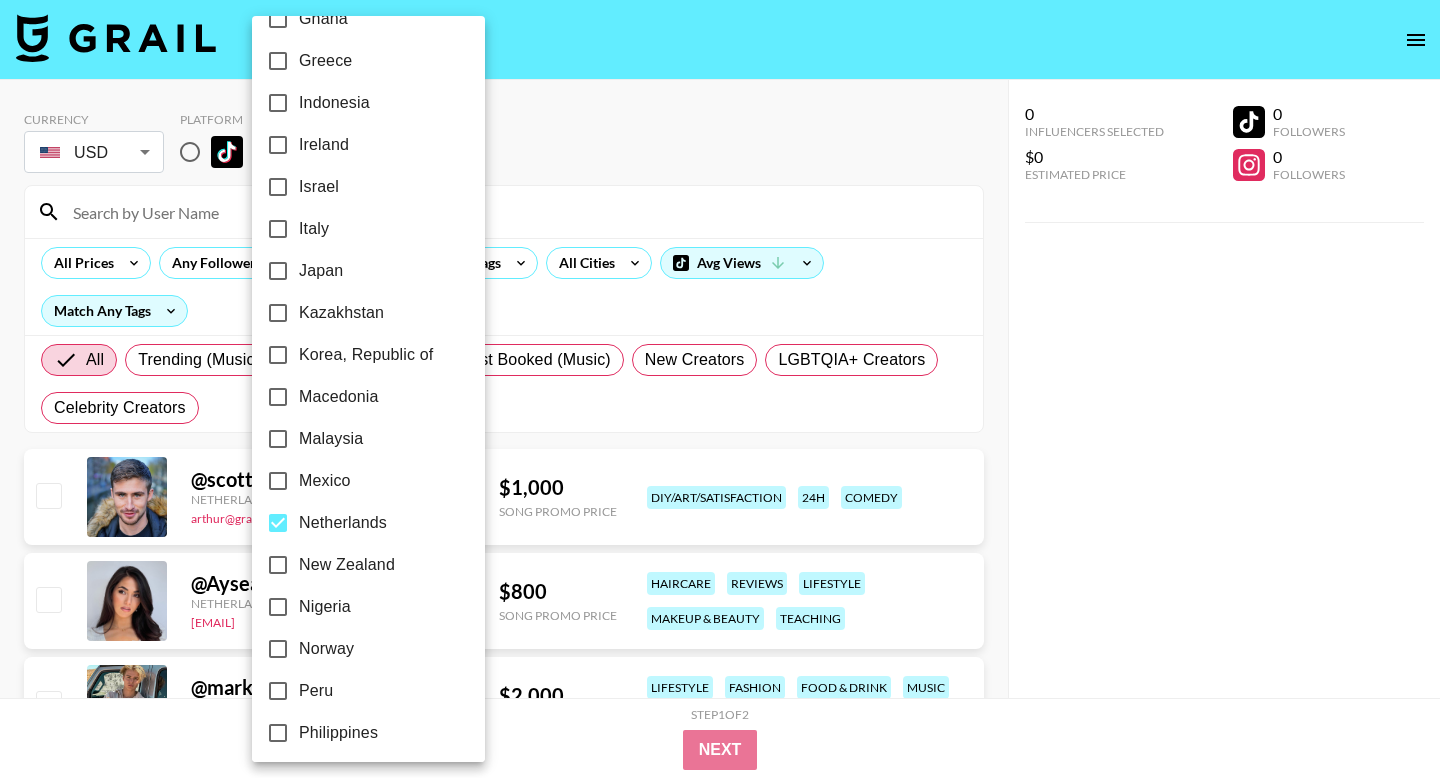 click at bounding box center [720, 389] 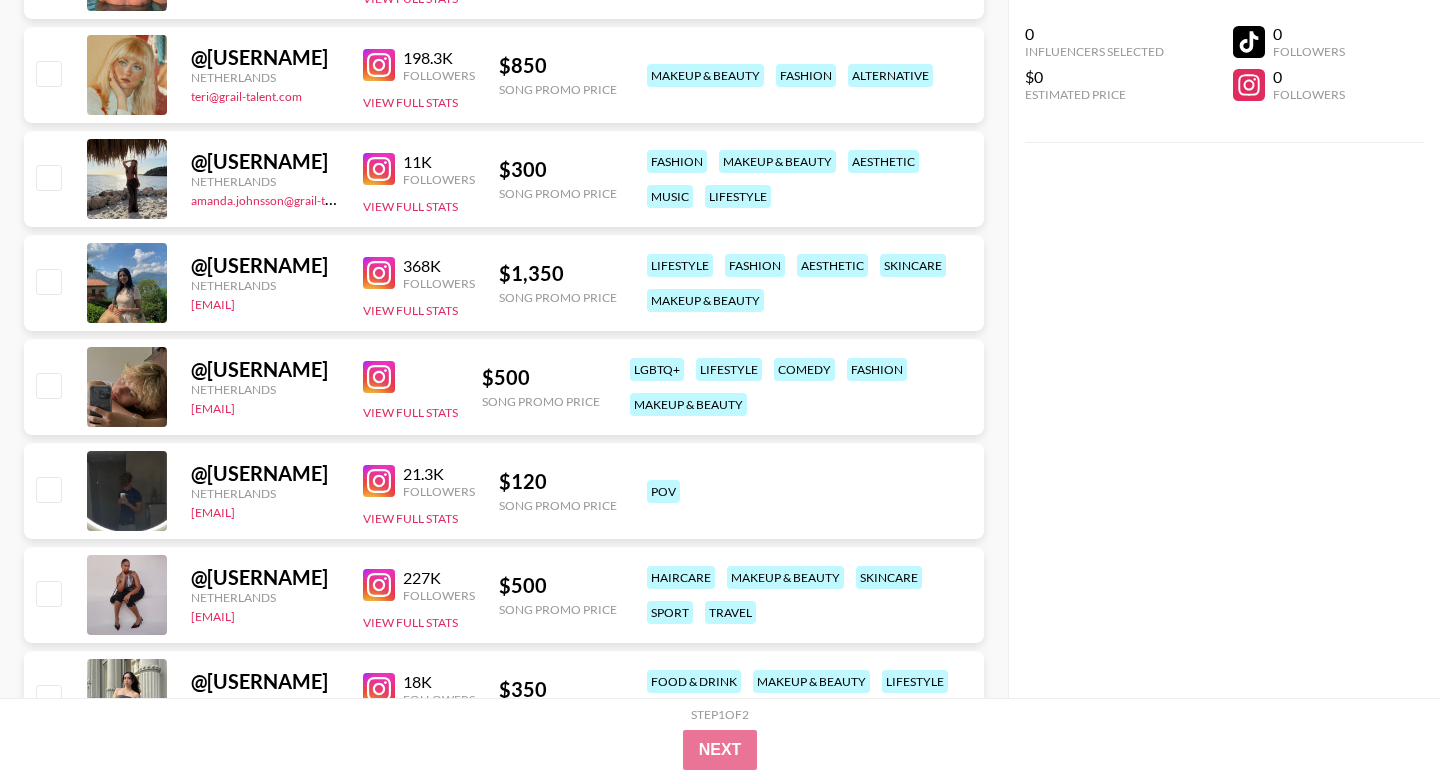 scroll, scrollTop: 1149, scrollLeft: 0, axis: vertical 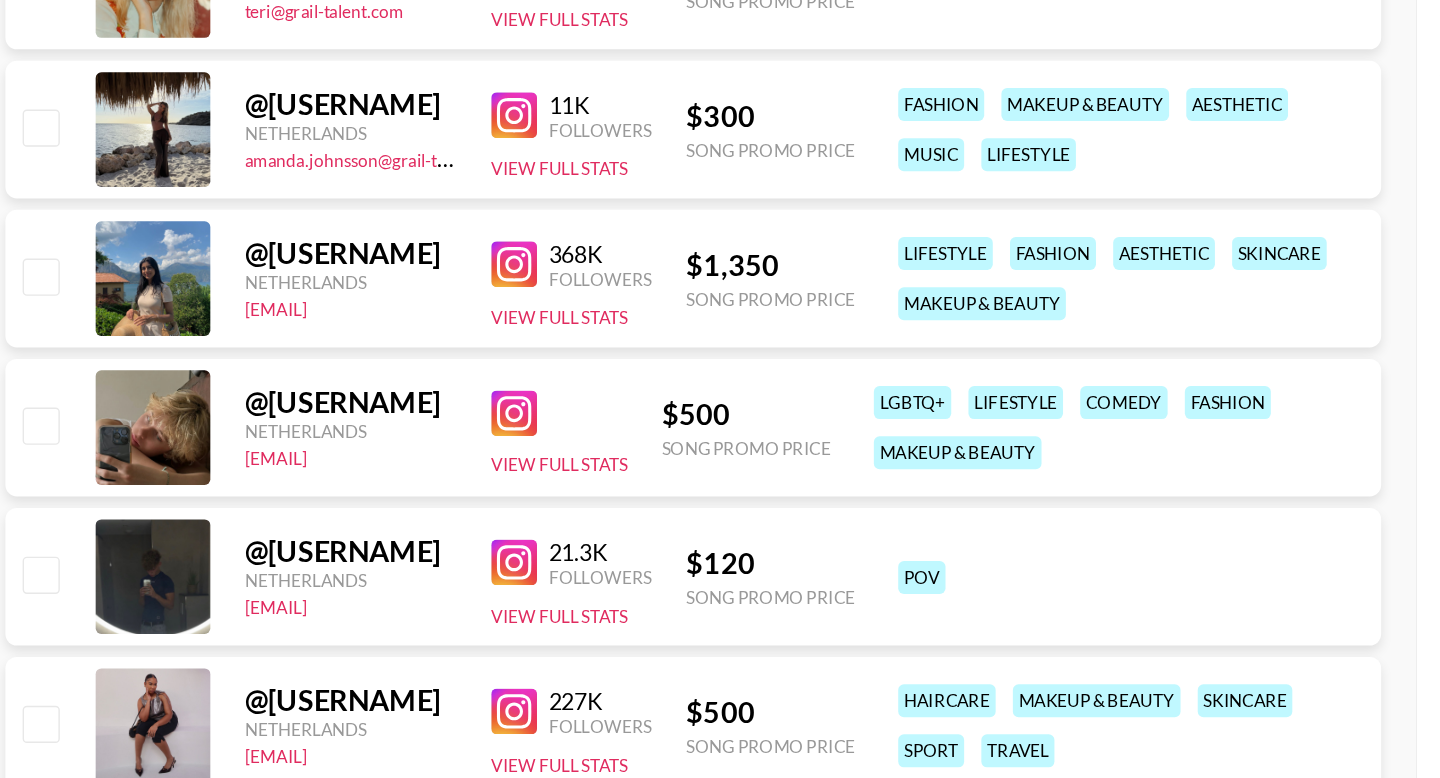 click at bounding box center (379, 378) 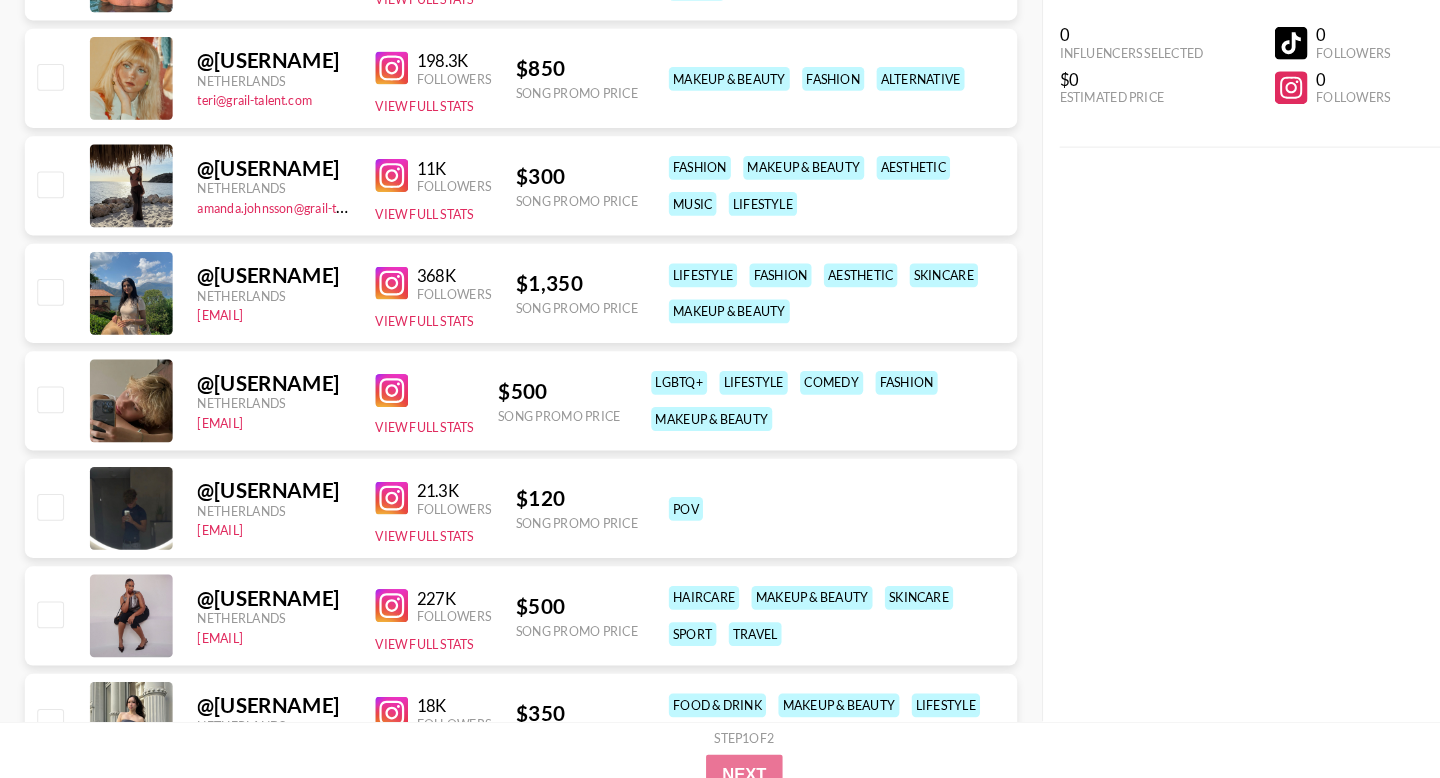 scroll, scrollTop: 1135, scrollLeft: 0, axis: vertical 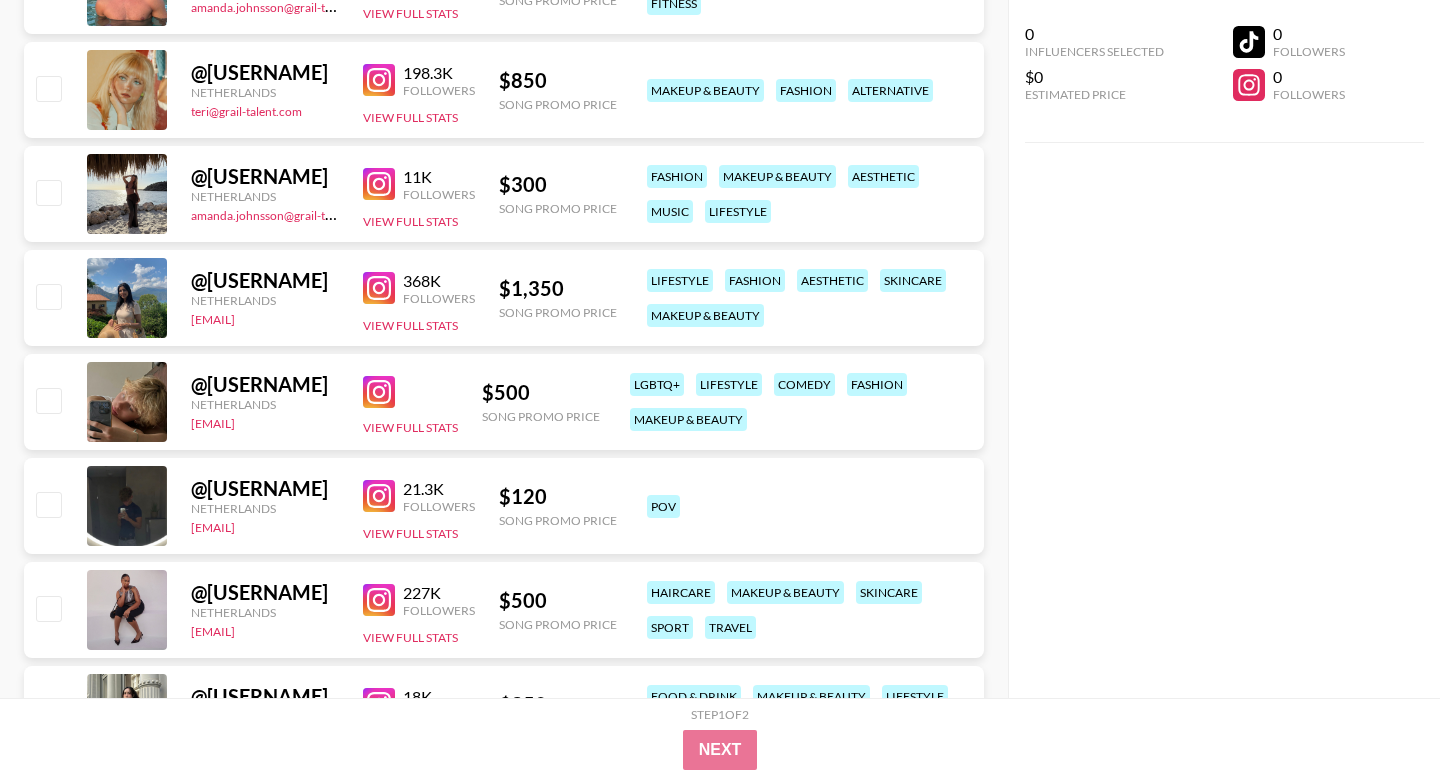 drag, startPoint x: 328, startPoint y: 387, endPoint x: 207, endPoint y: 386, distance: 121.004135 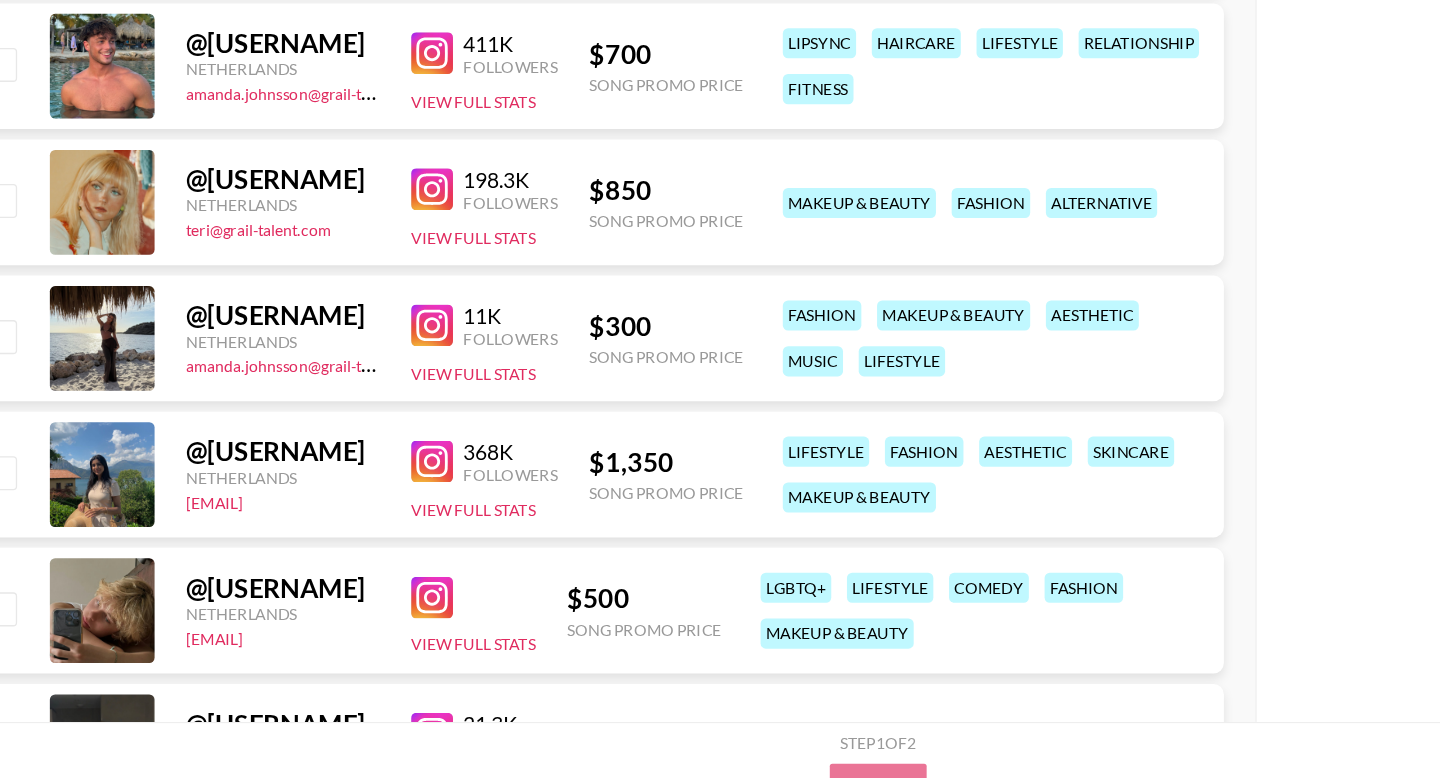 scroll, scrollTop: 924, scrollLeft: 0, axis: vertical 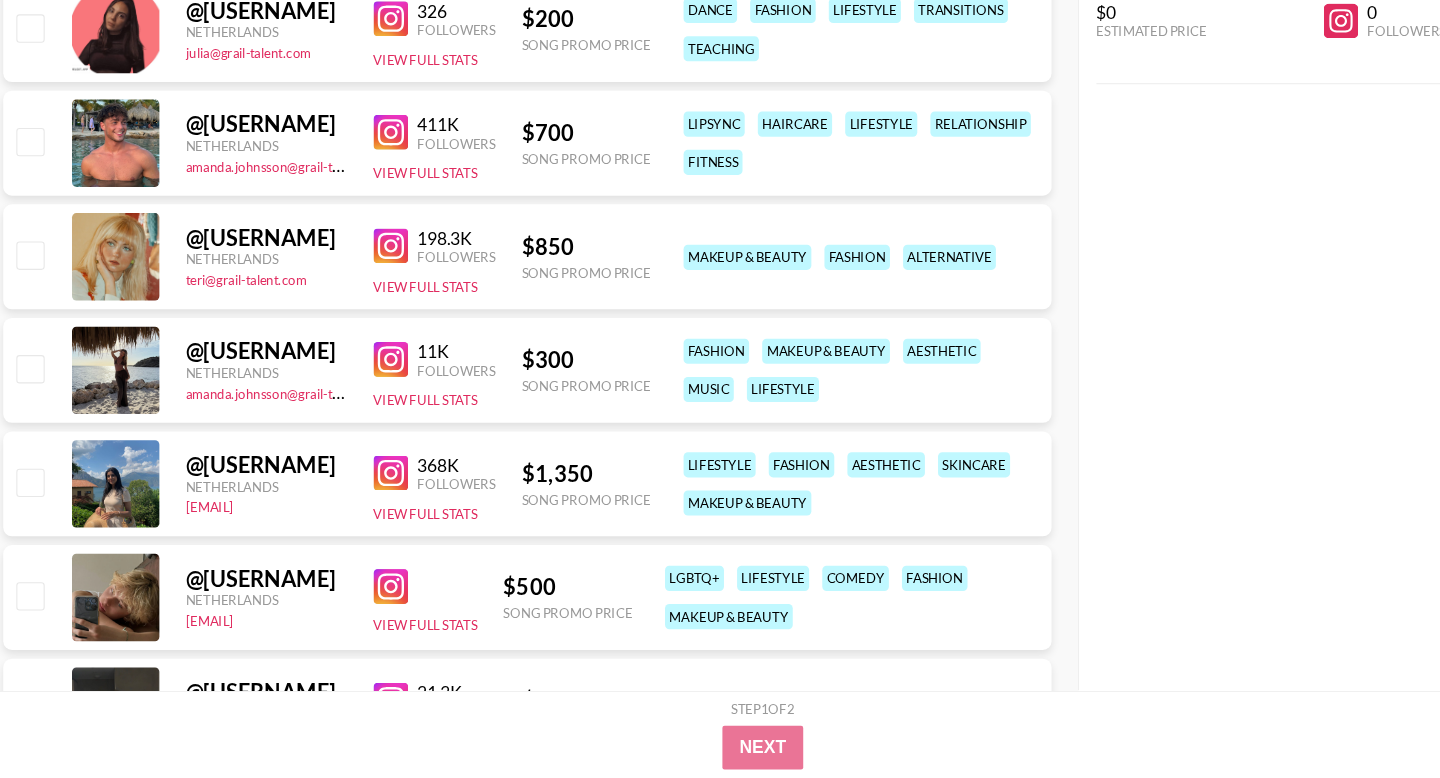 copy on "[USERNAME]" 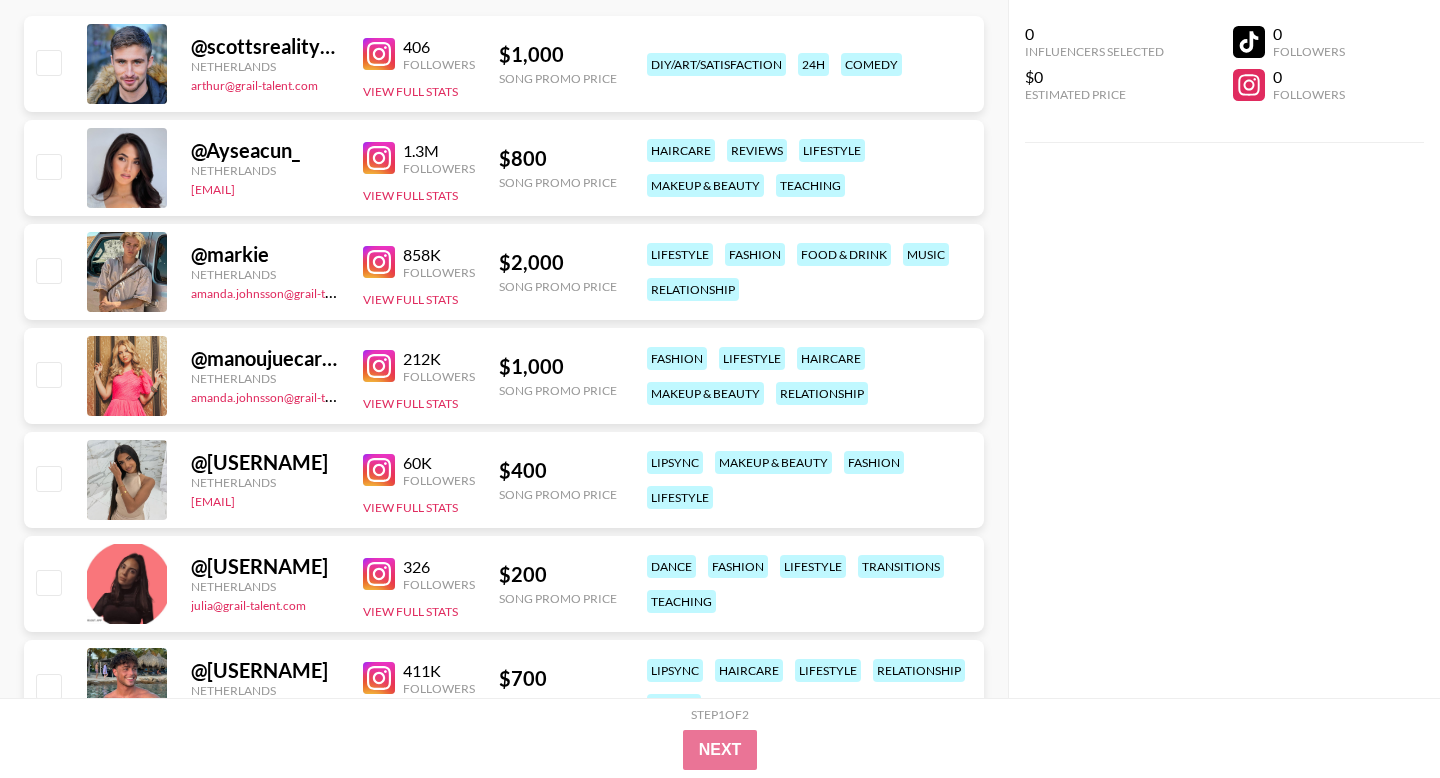 scroll, scrollTop: 431, scrollLeft: 0, axis: vertical 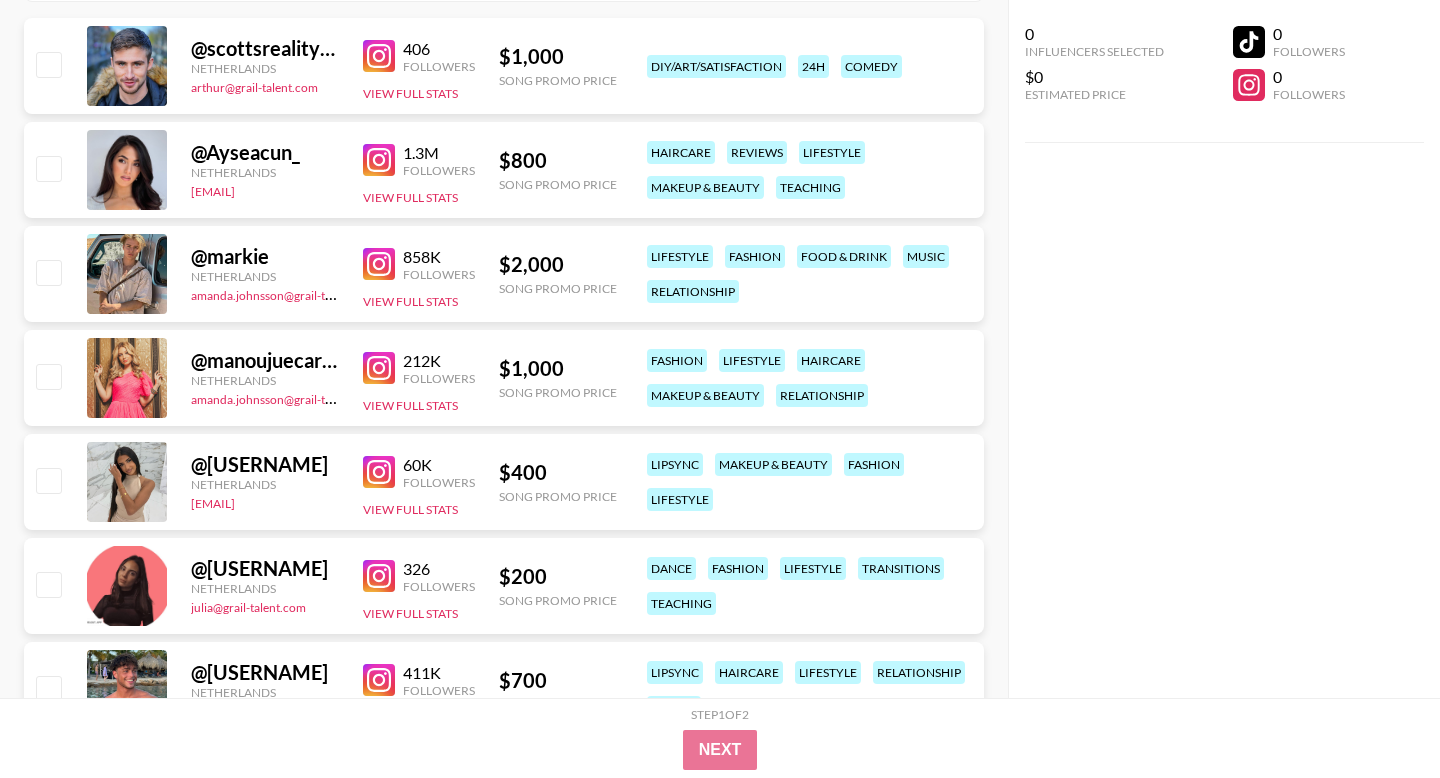 click at bounding box center [379, 472] 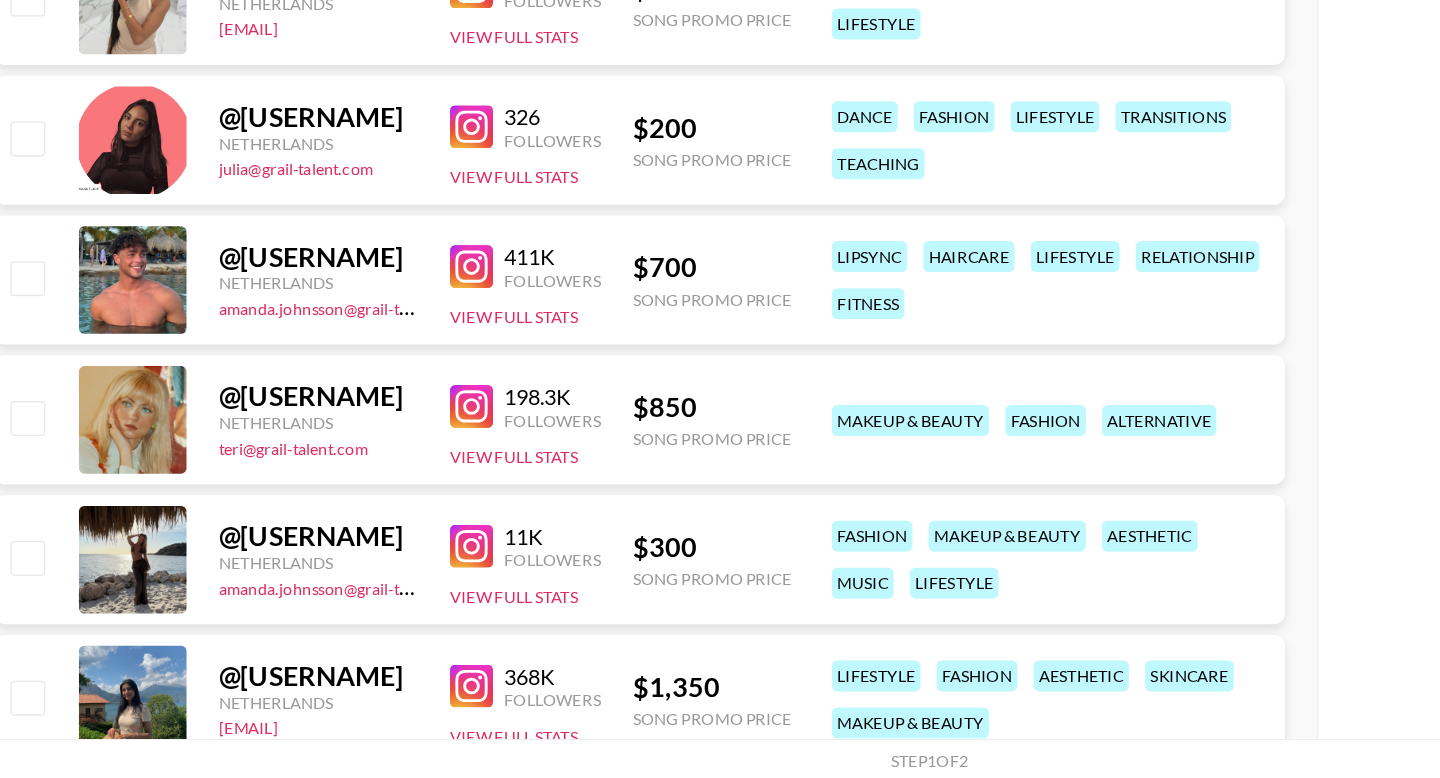 scroll, scrollTop: 764, scrollLeft: 0, axis: vertical 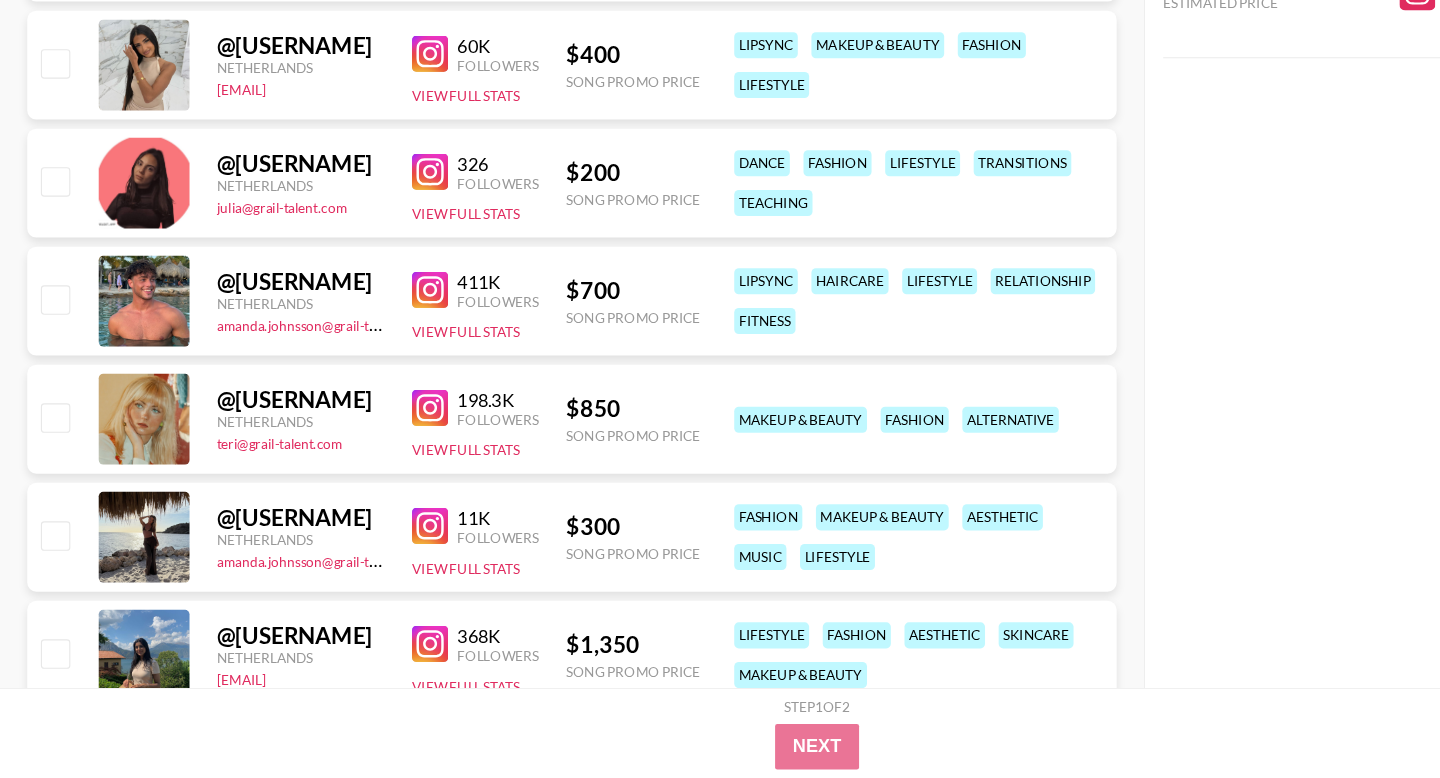 click at bounding box center (379, 347) 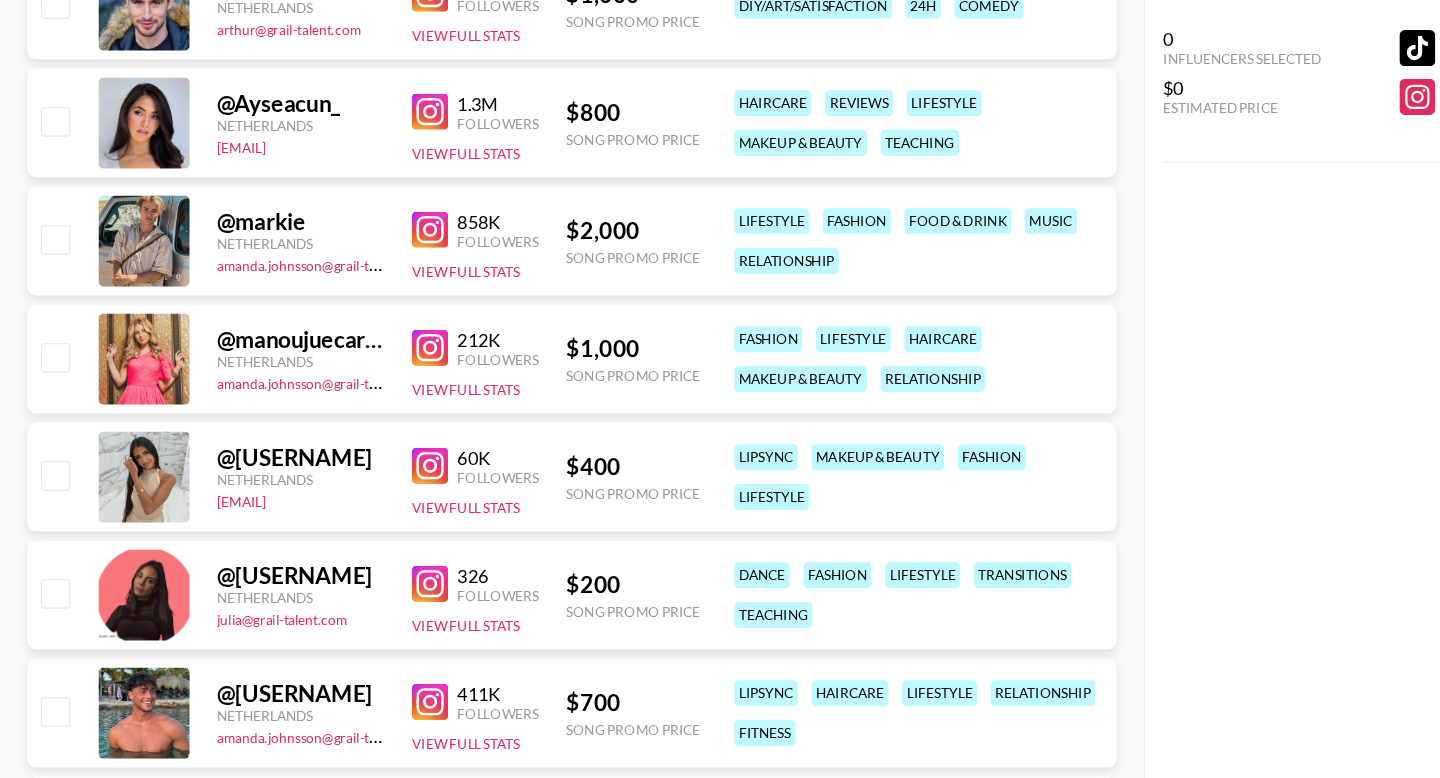 scroll, scrollTop: 0, scrollLeft: 0, axis: both 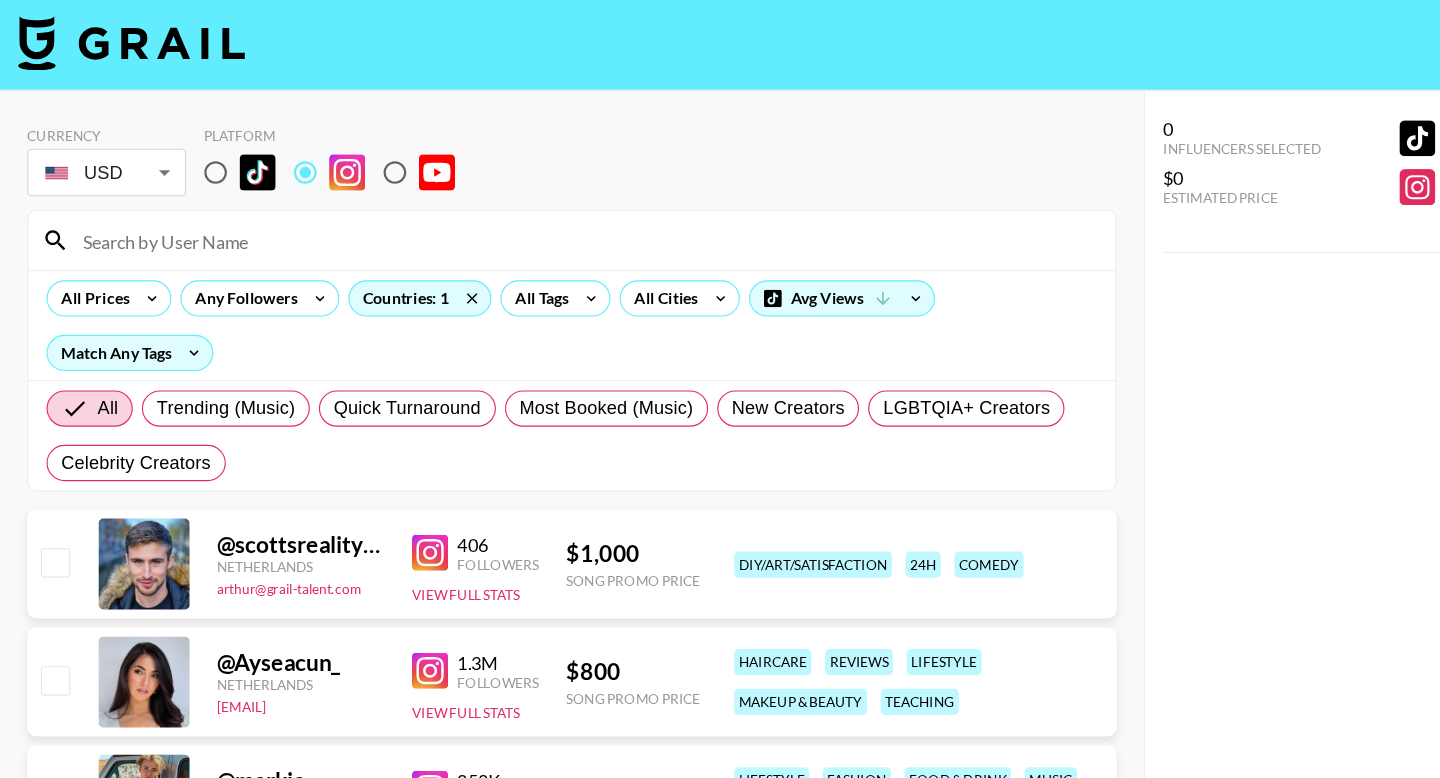 click at bounding box center [504, 212] 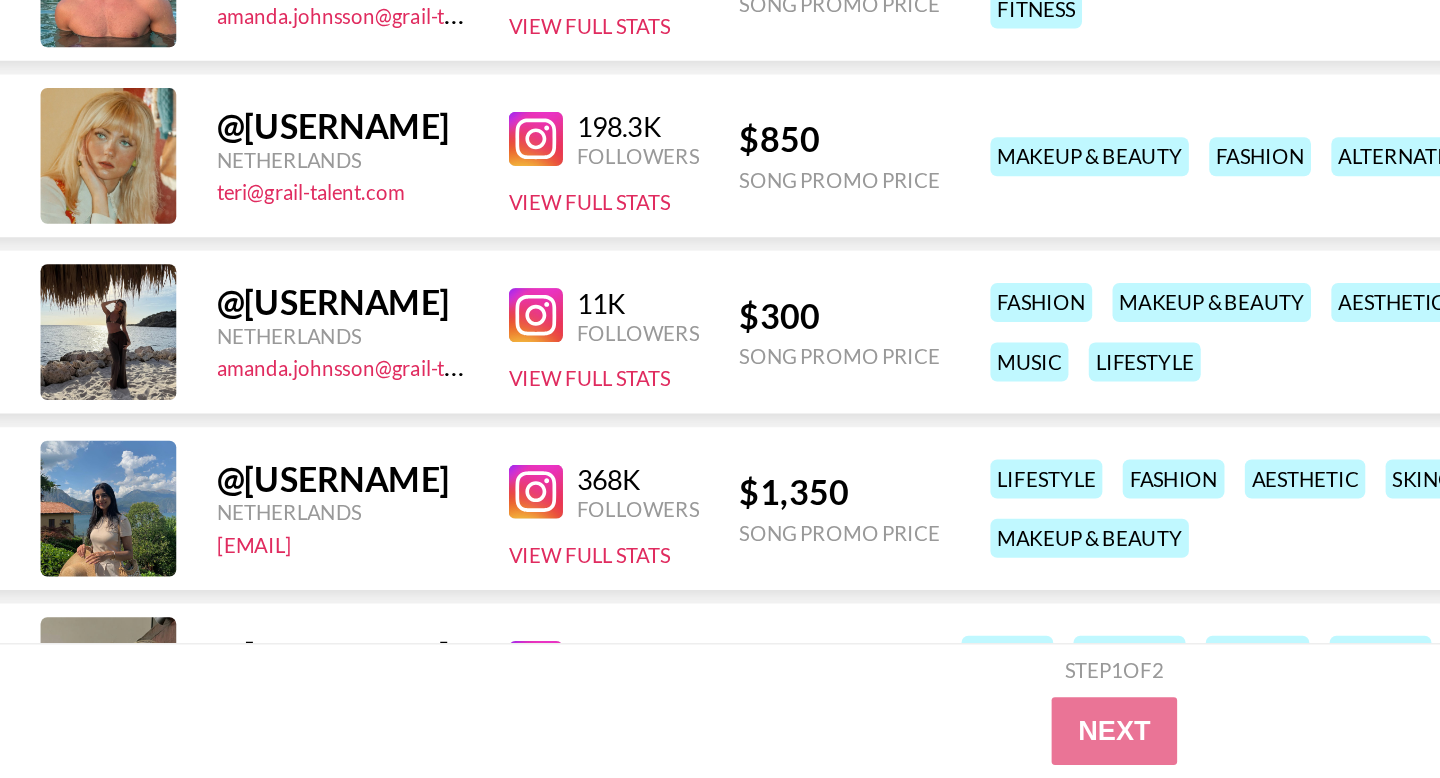 scroll, scrollTop: 811, scrollLeft: 0, axis: vertical 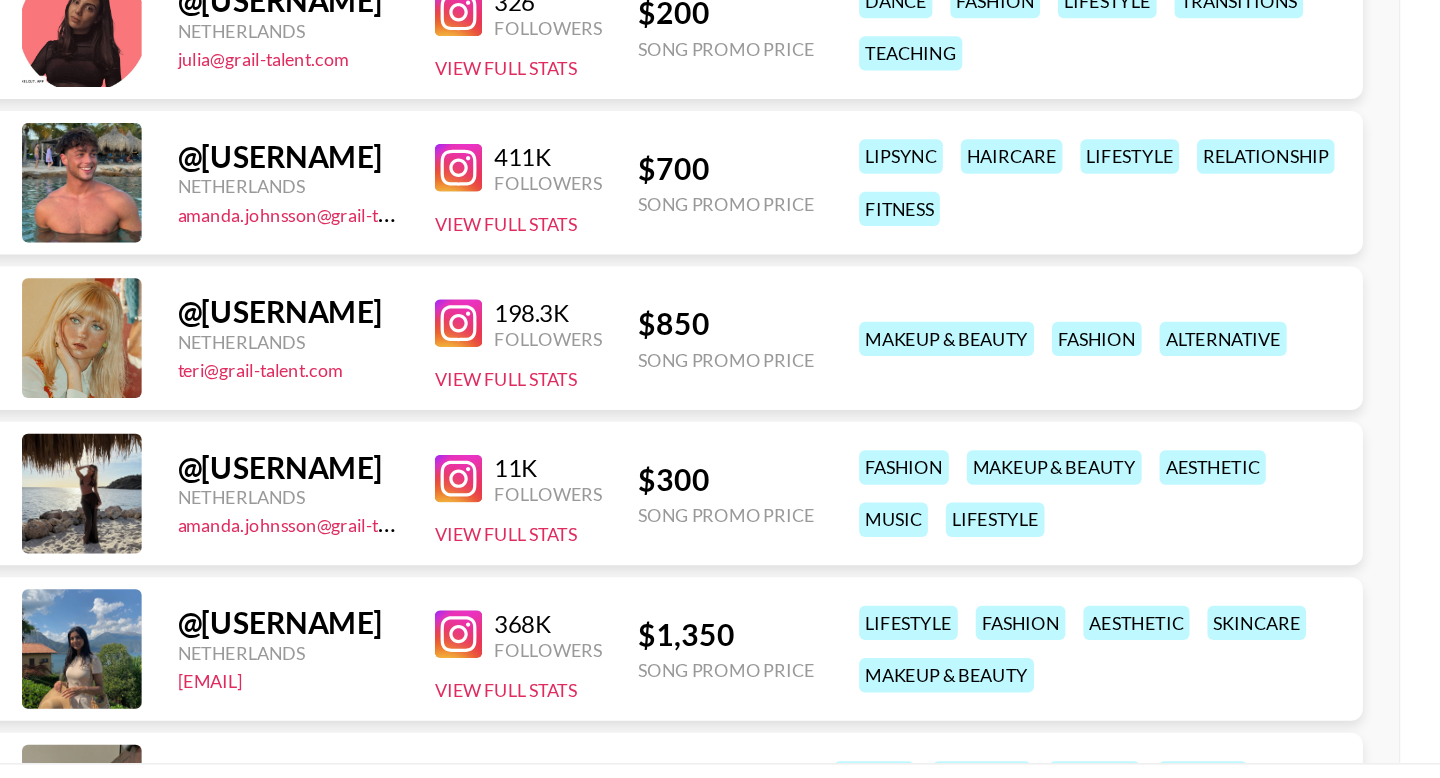 click at bounding box center [379, 508] 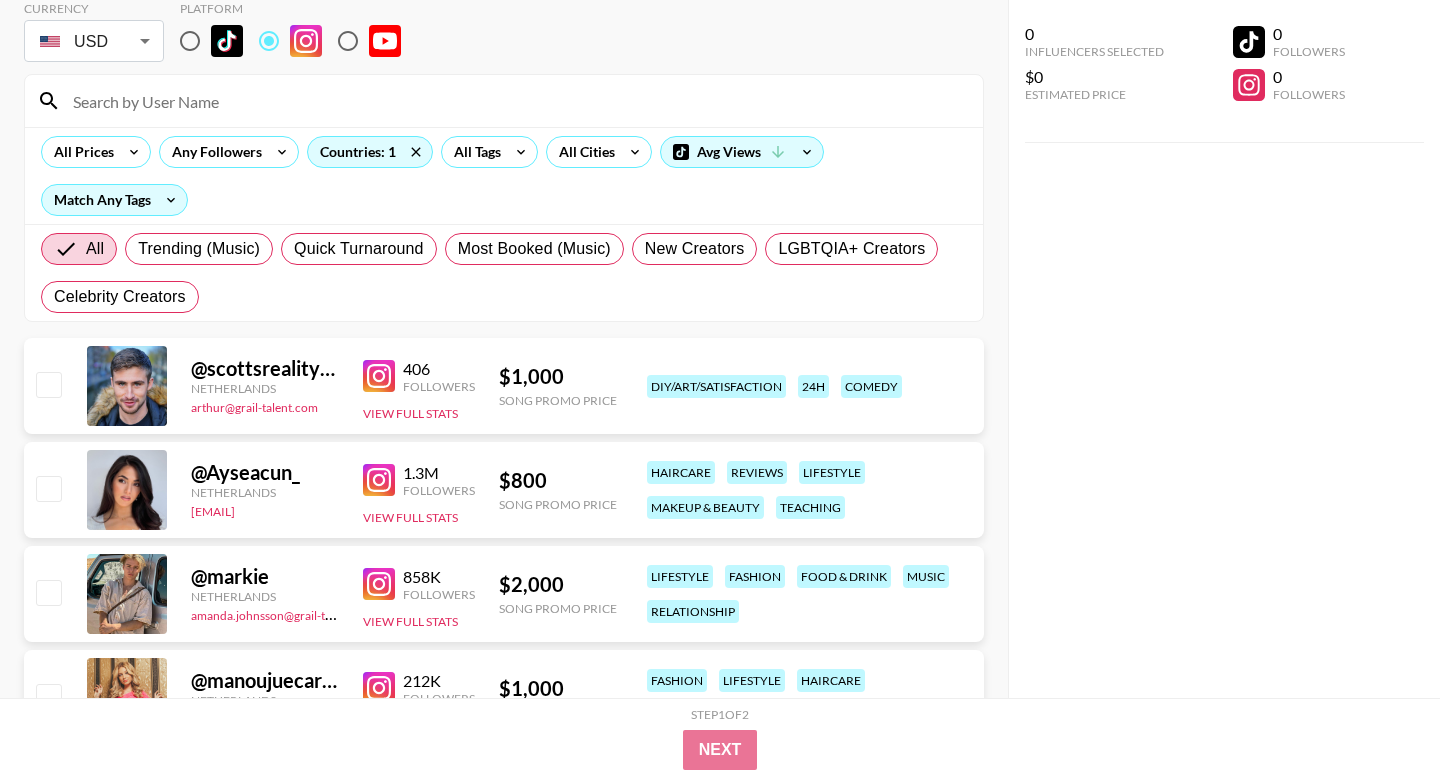 scroll, scrollTop: 0, scrollLeft: 0, axis: both 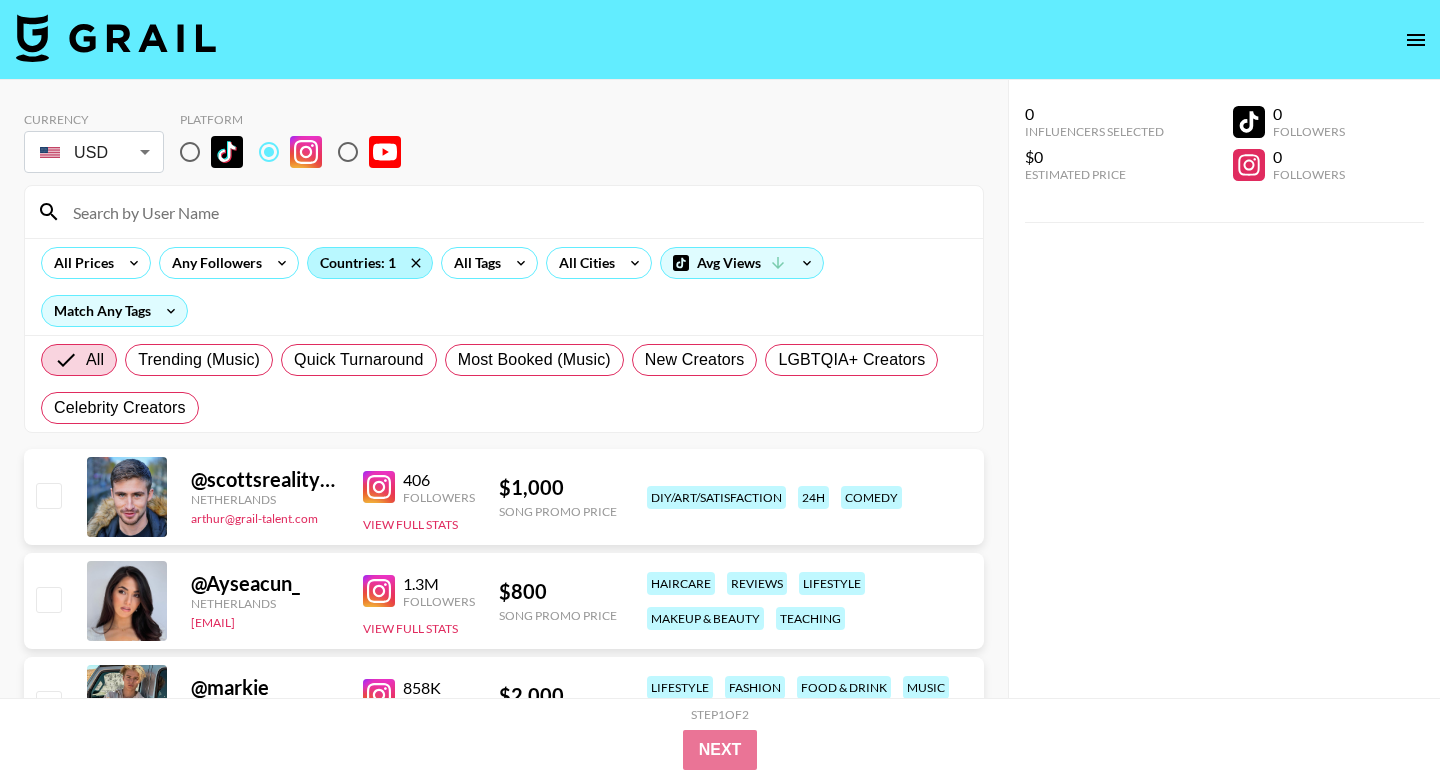 click on "Countries: 1" at bounding box center [370, 263] 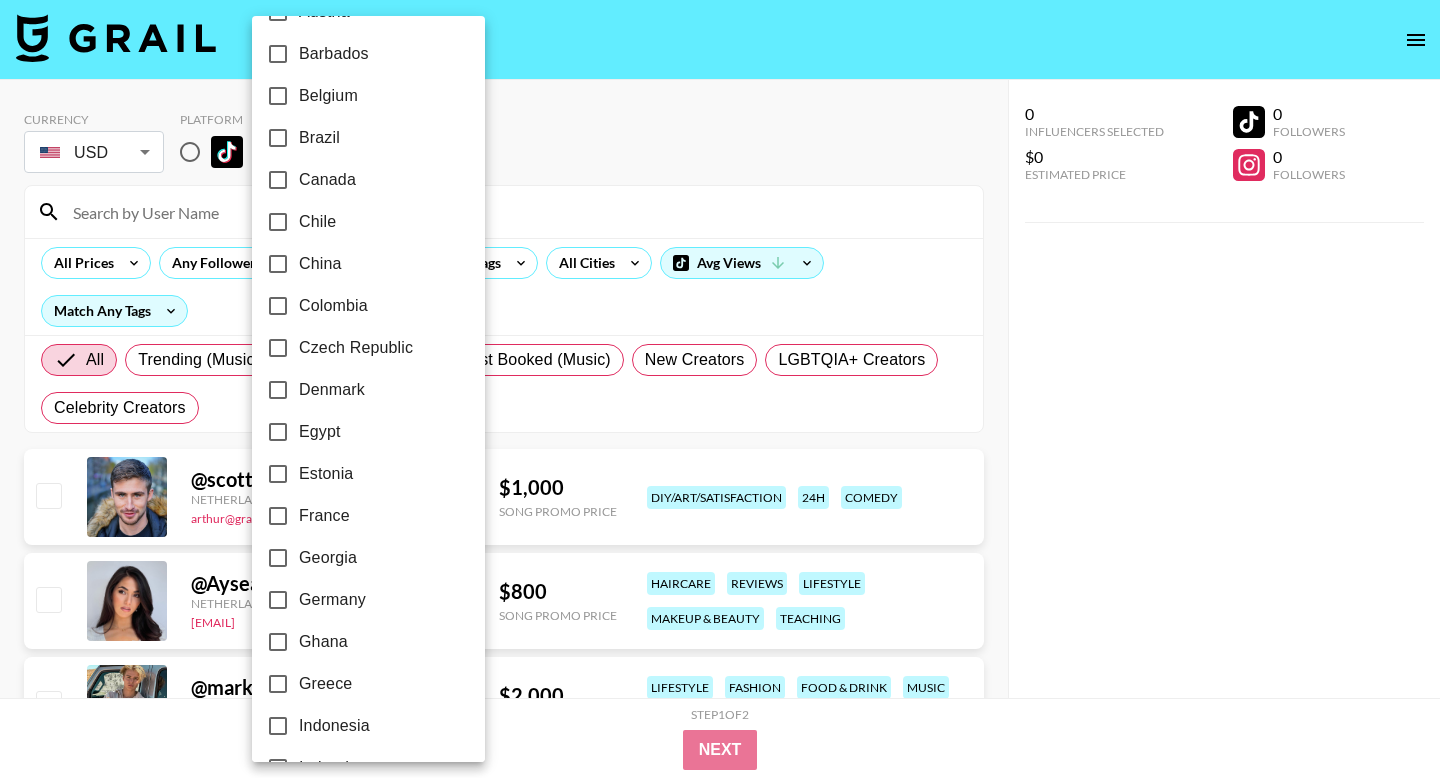 scroll, scrollTop: 339, scrollLeft: 0, axis: vertical 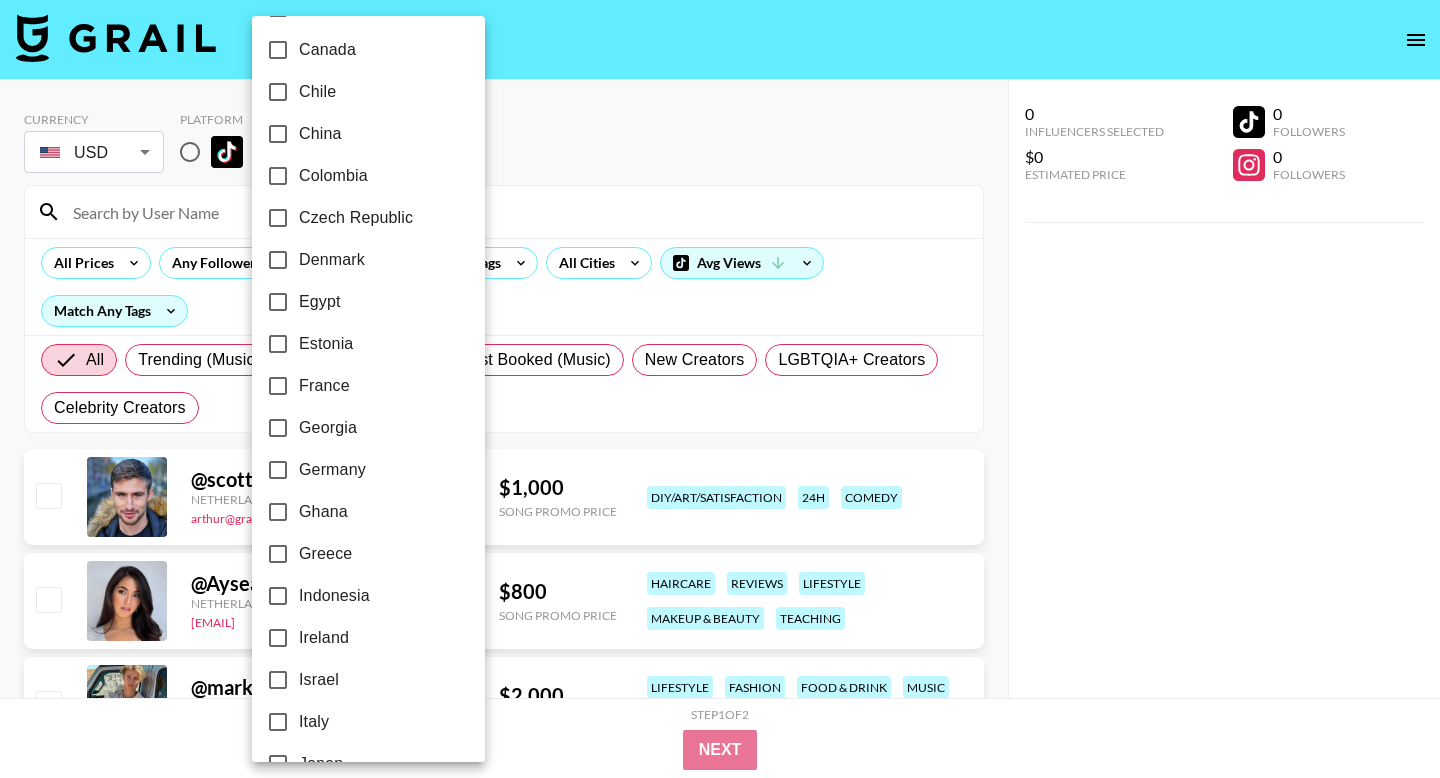 click on "Germany" at bounding box center (355, 470) 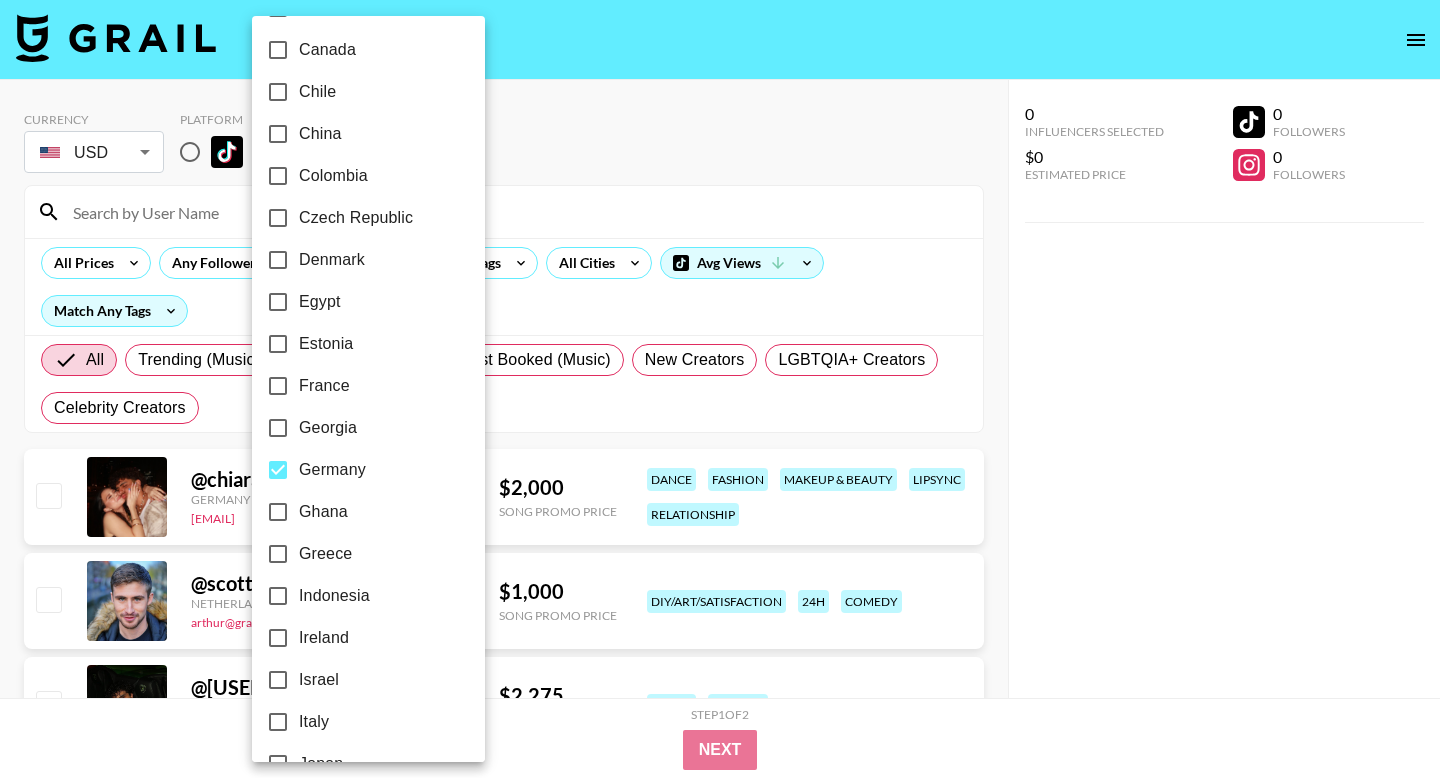 click at bounding box center (720, 389) 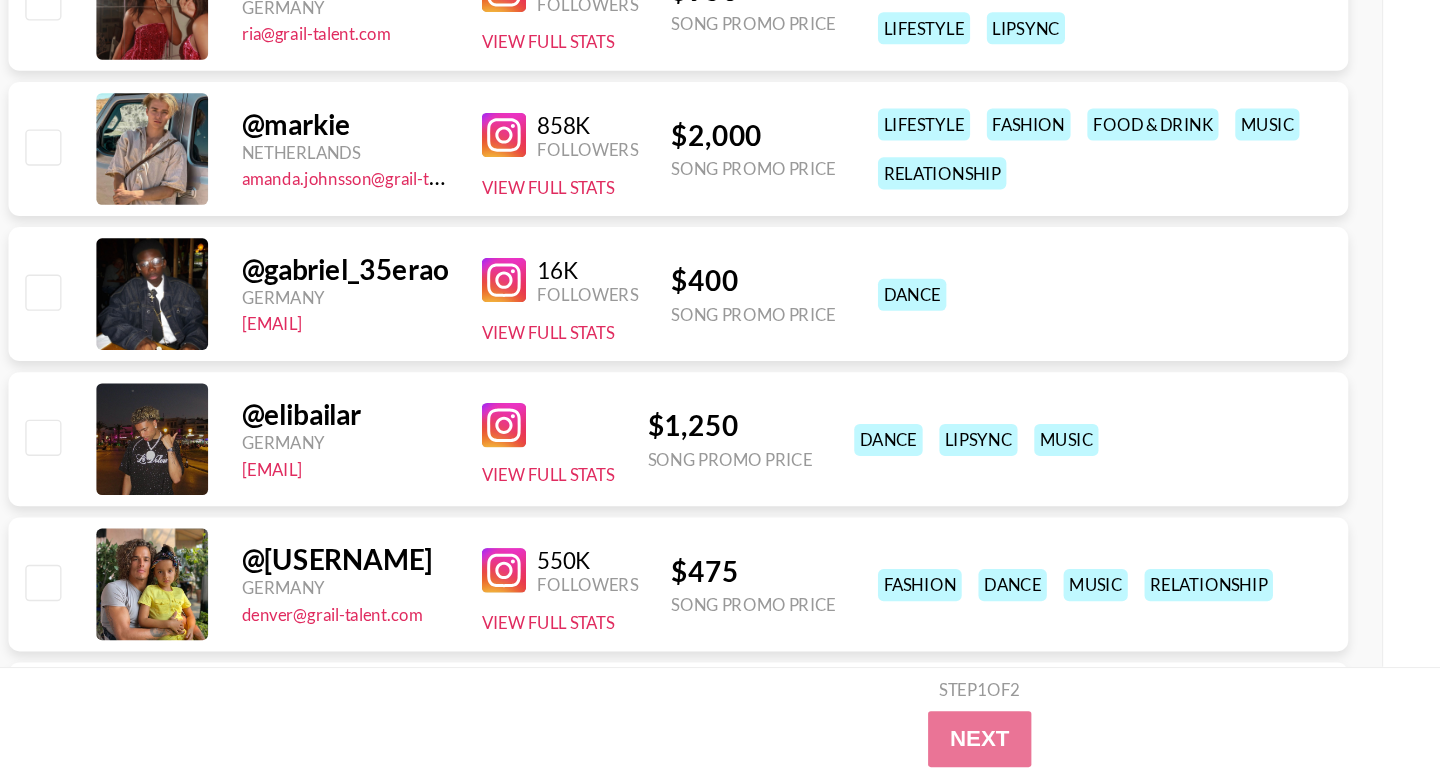scroll, scrollTop: 1121, scrollLeft: 0, axis: vertical 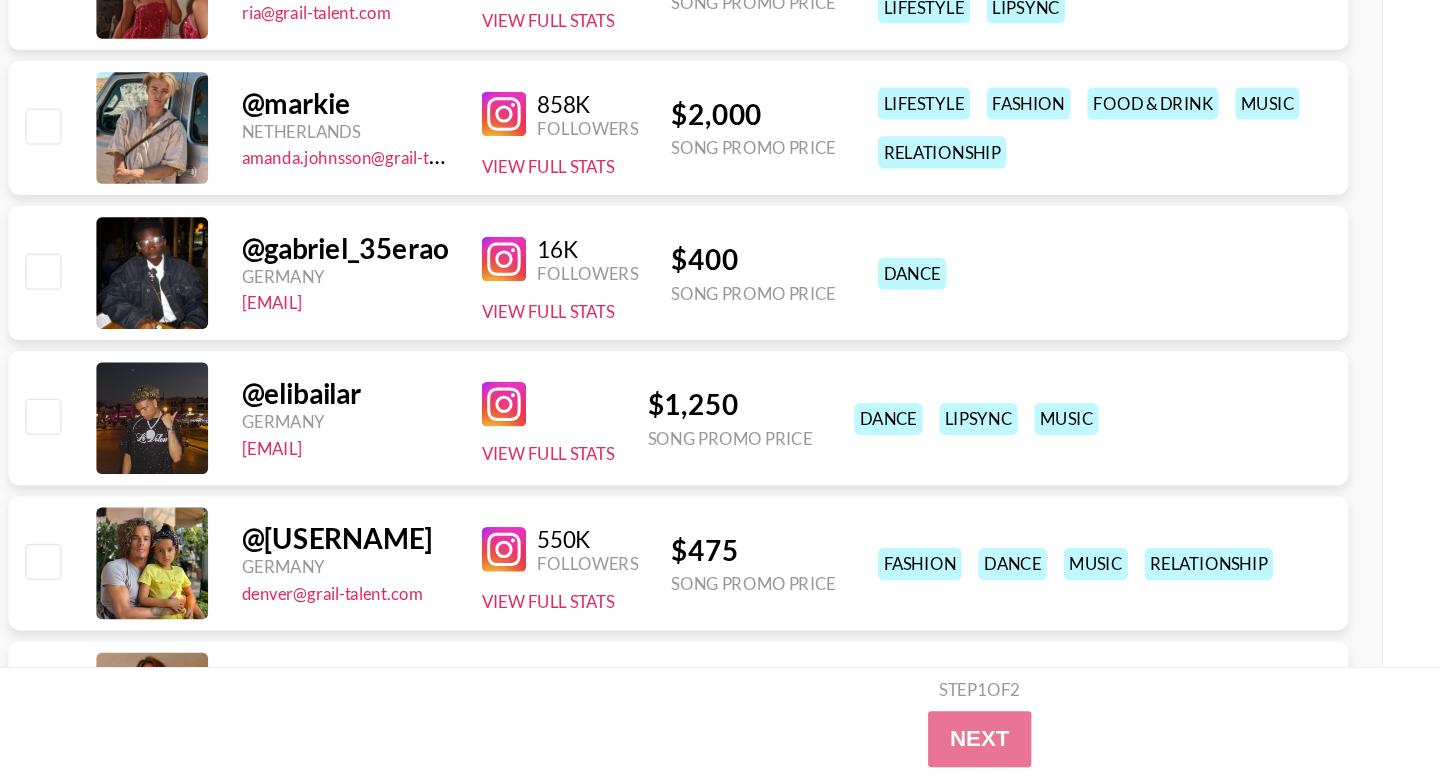 click at bounding box center [379, 406] 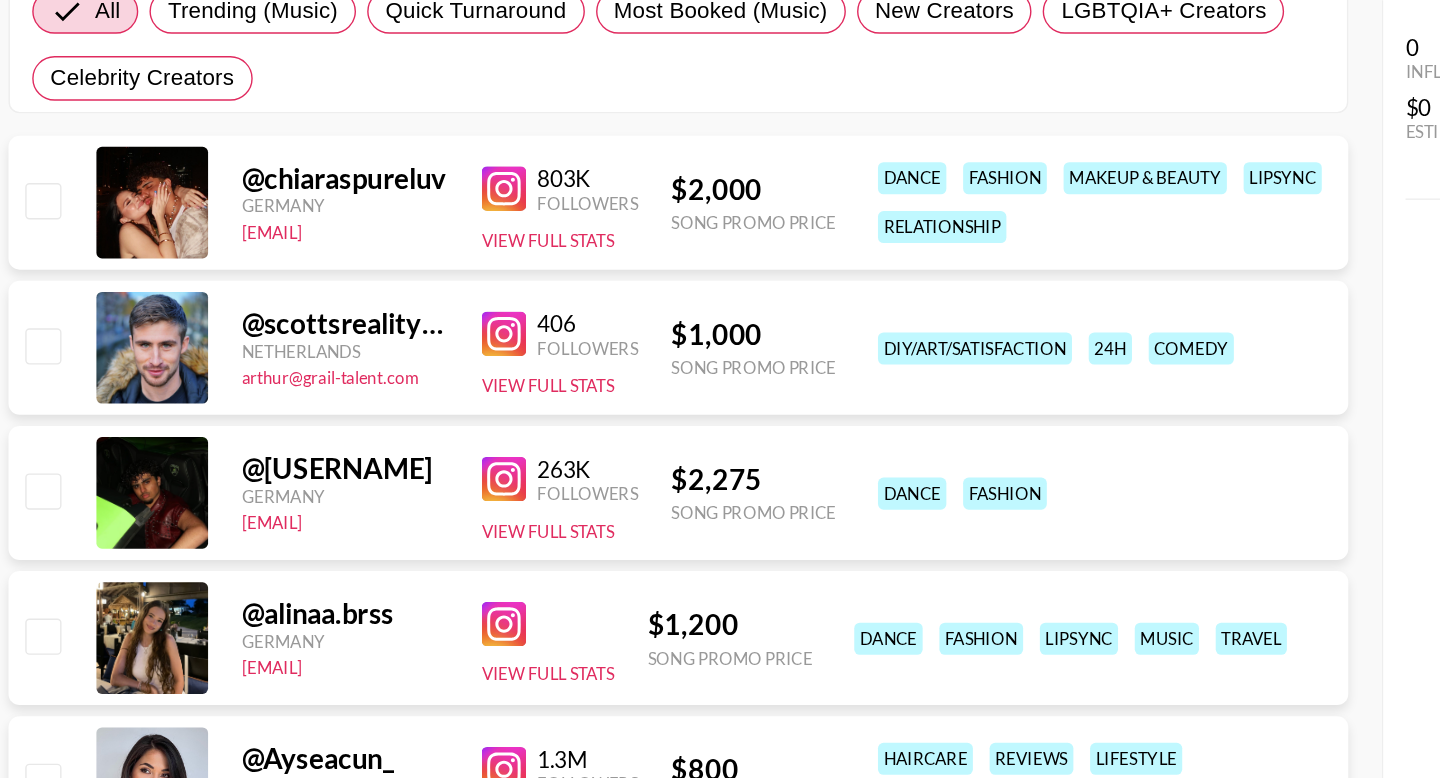 scroll, scrollTop: 0, scrollLeft: 0, axis: both 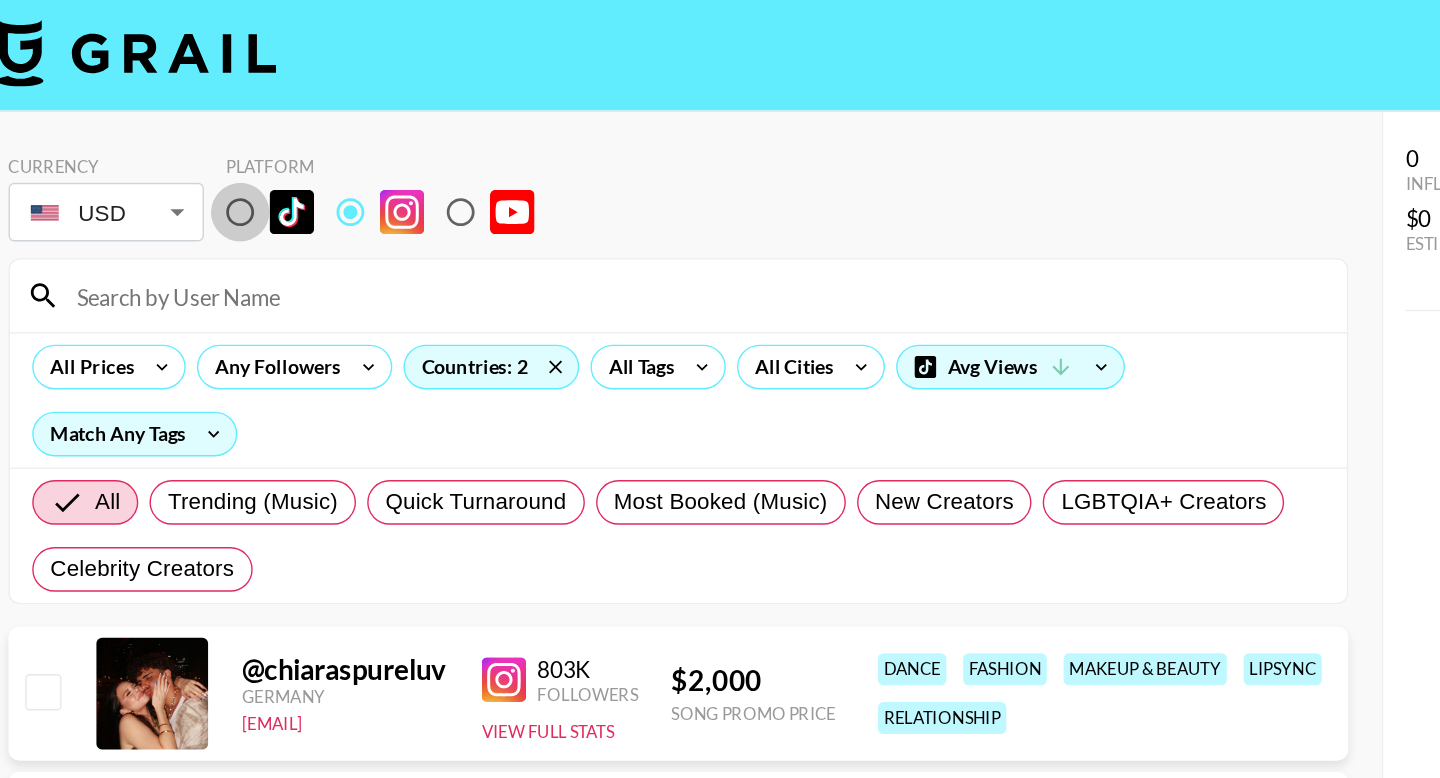 click at bounding box center [190, 152] 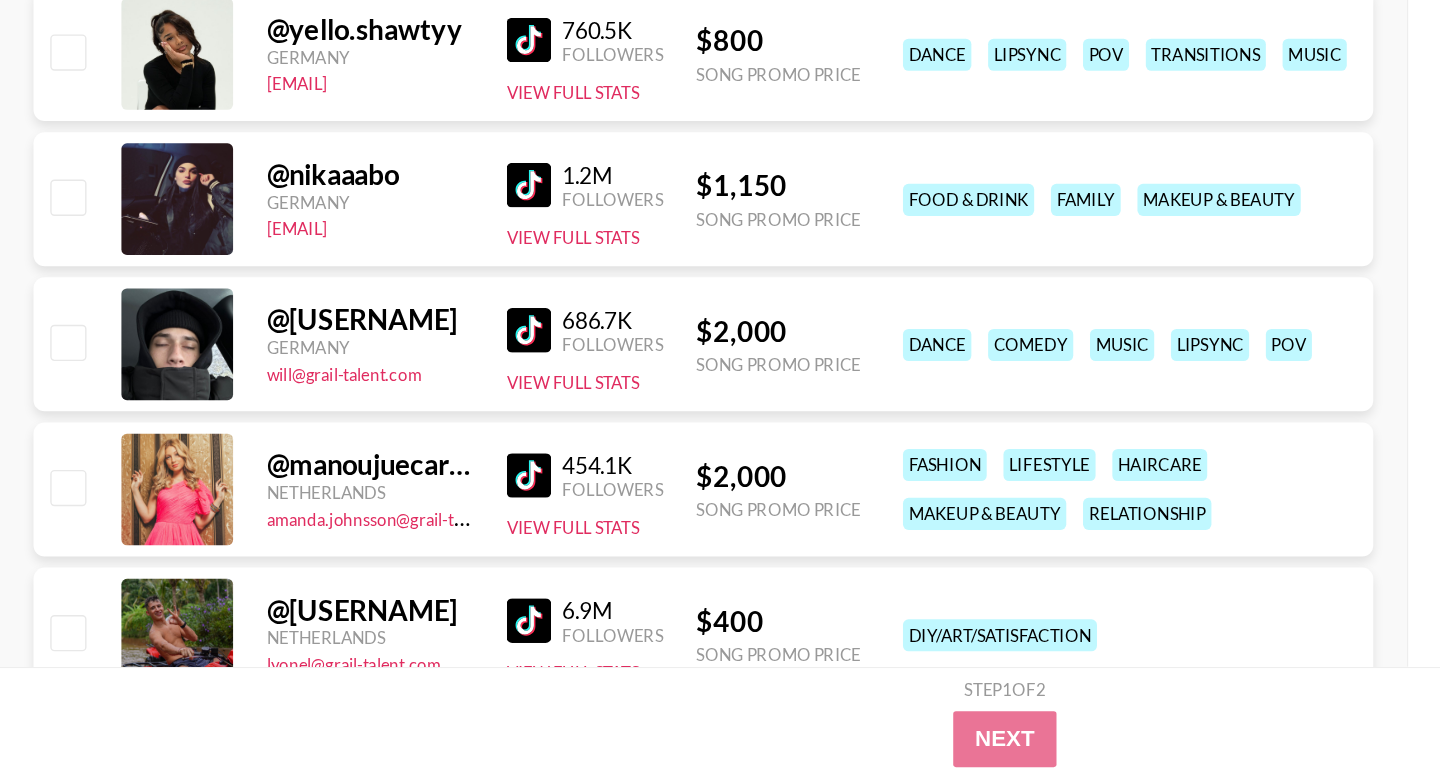 scroll, scrollTop: 2629, scrollLeft: 0, axis: vertical 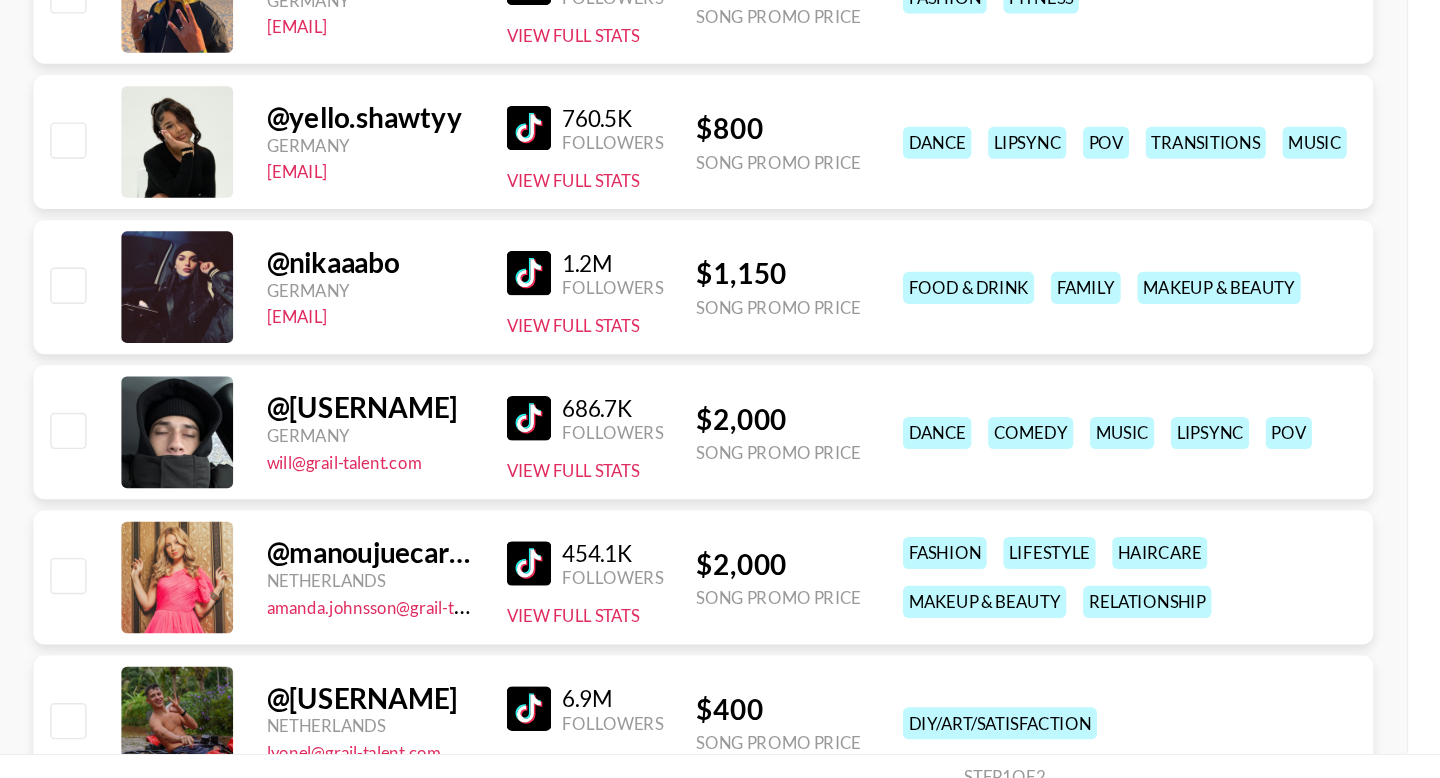 click at bounding box center (379, 250) 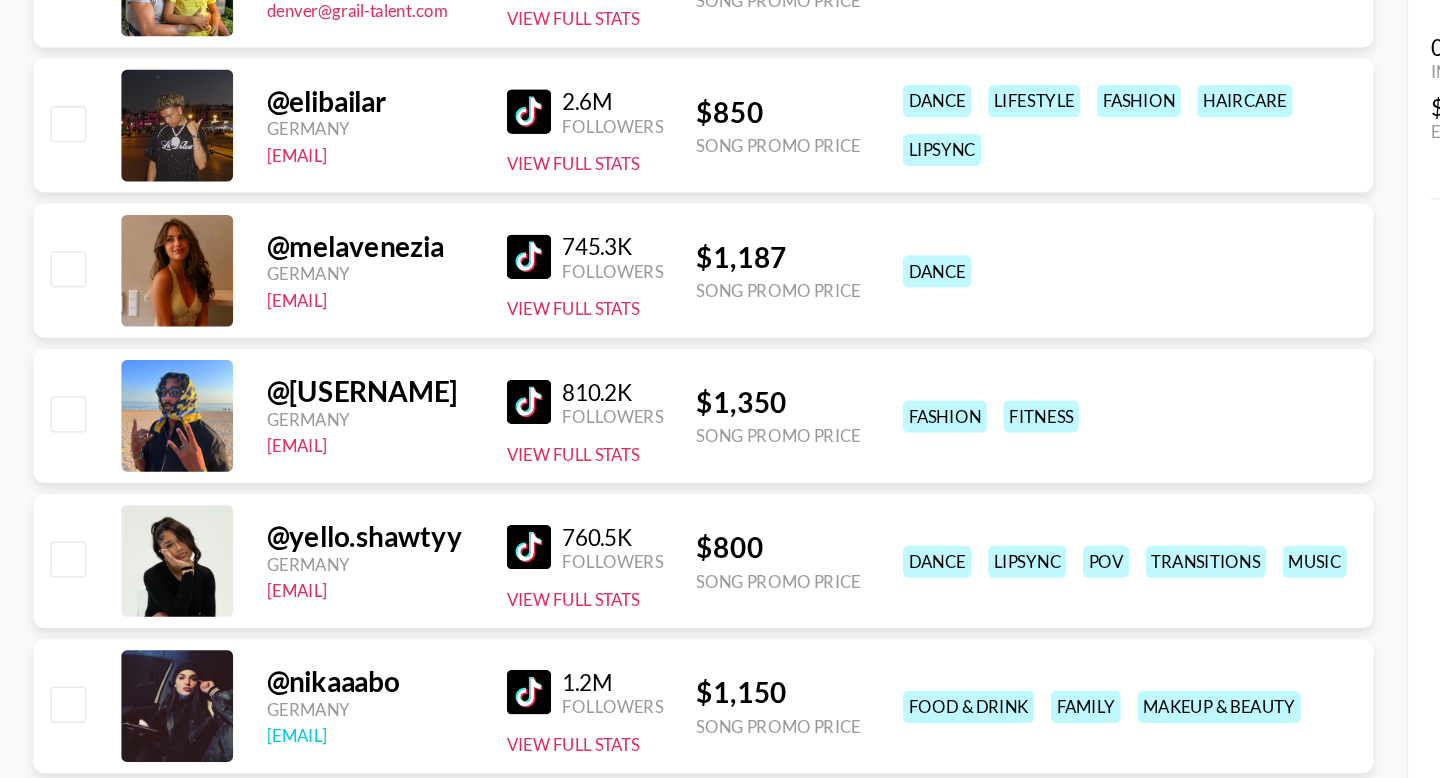 scroll, scrollTop: 2433, scrollLeft: 0, axis: vertical 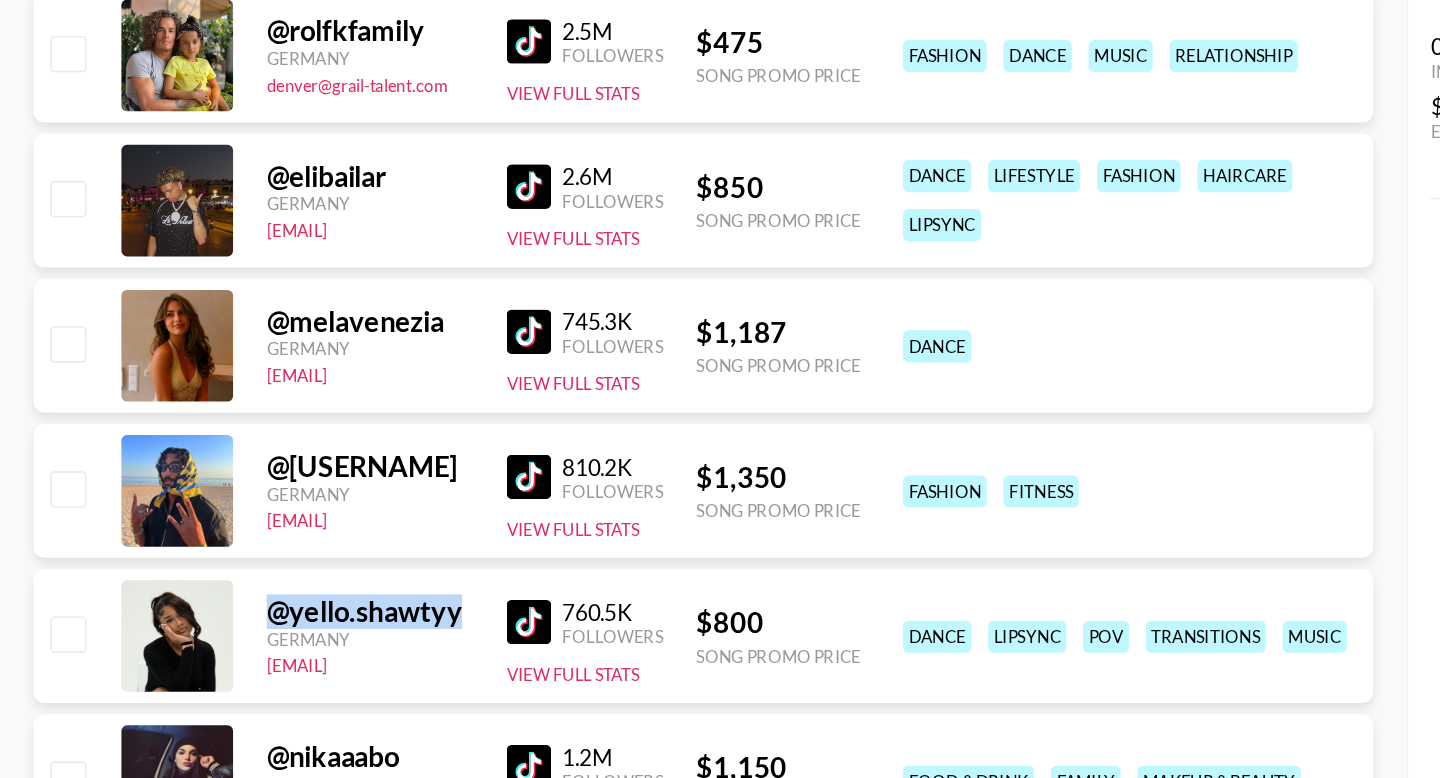 drag, startPoint x: 338, startPoint y: 440, endPoint x: 191, endPoint y: 433, distance: 147.16656 